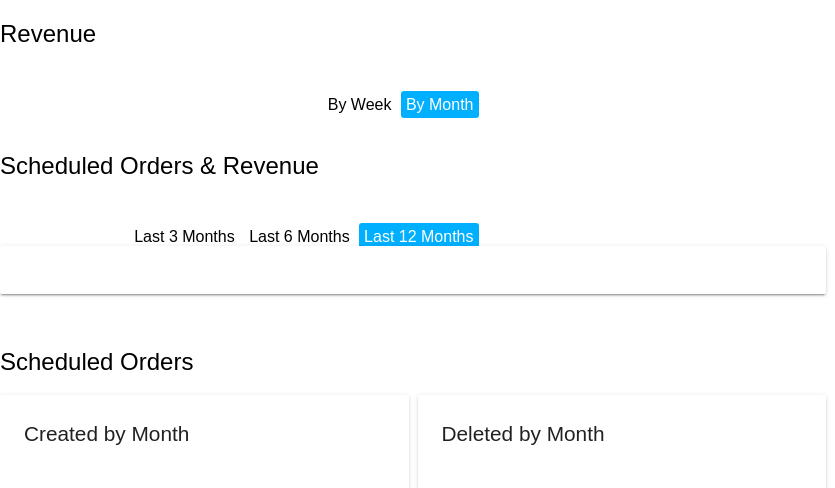 scroll, scrollTop: 0, scrollLeft: 0, axis: both 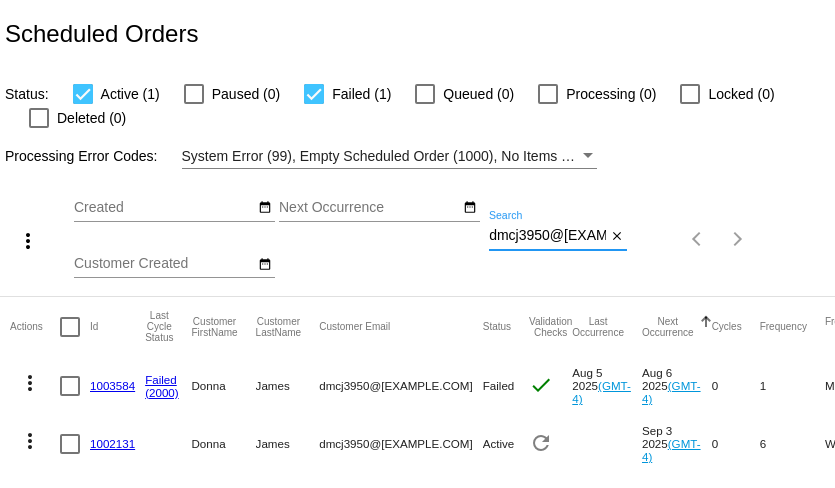click on "dmcj3950@[EXAMPLE.COM]" at bounding box center [547, 236] 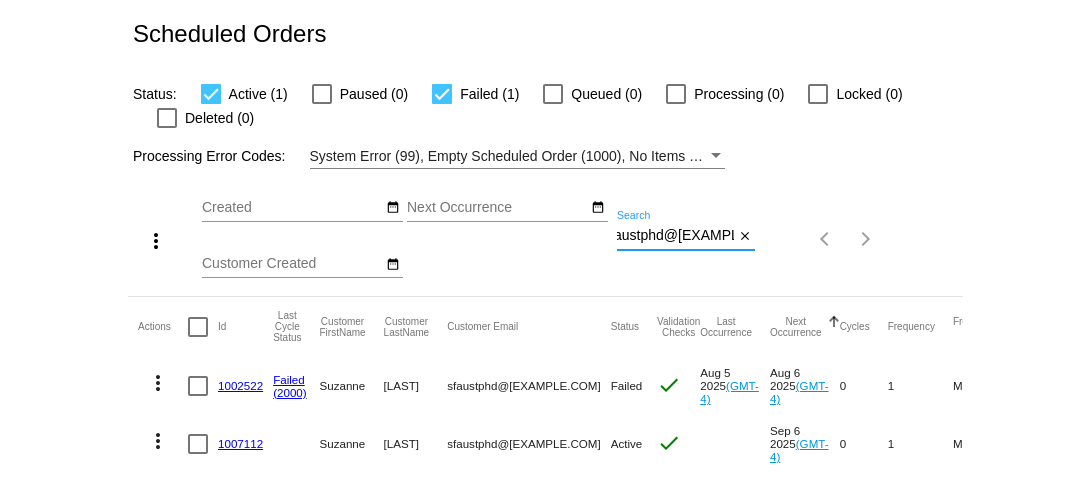 scroll, scrollTop: 0, scrollLeft: 0, axis: both 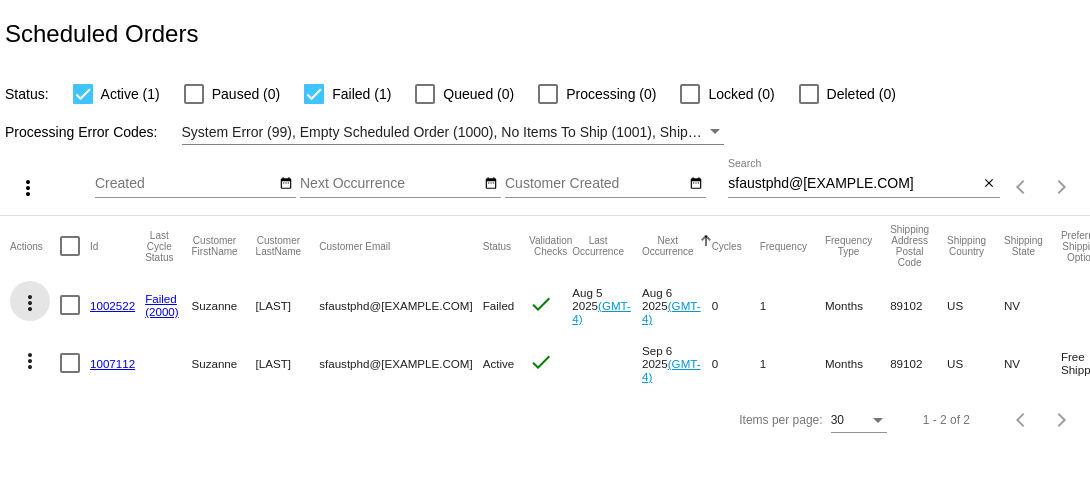 click on "more_vert" 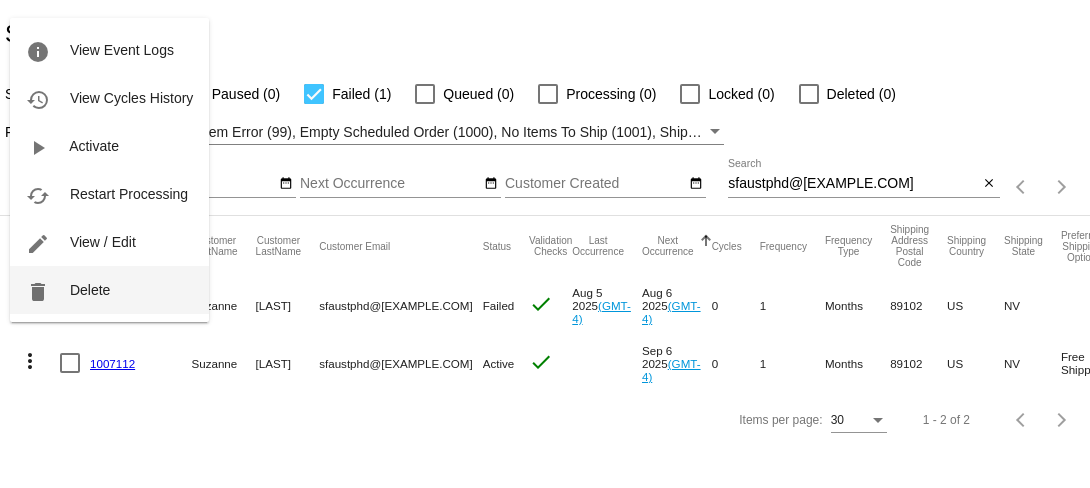 click on "delete
Delete" at bounding box center [109, 290] 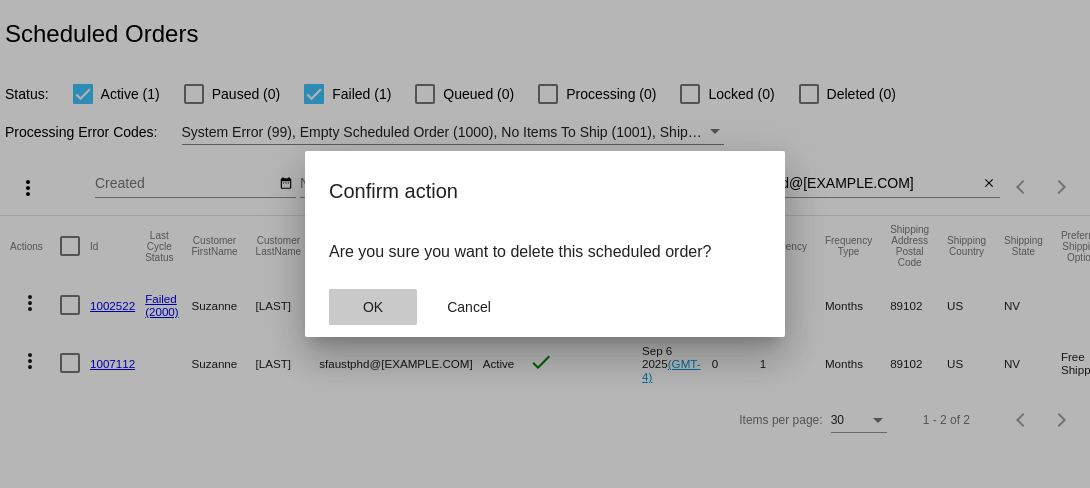click on "OK" 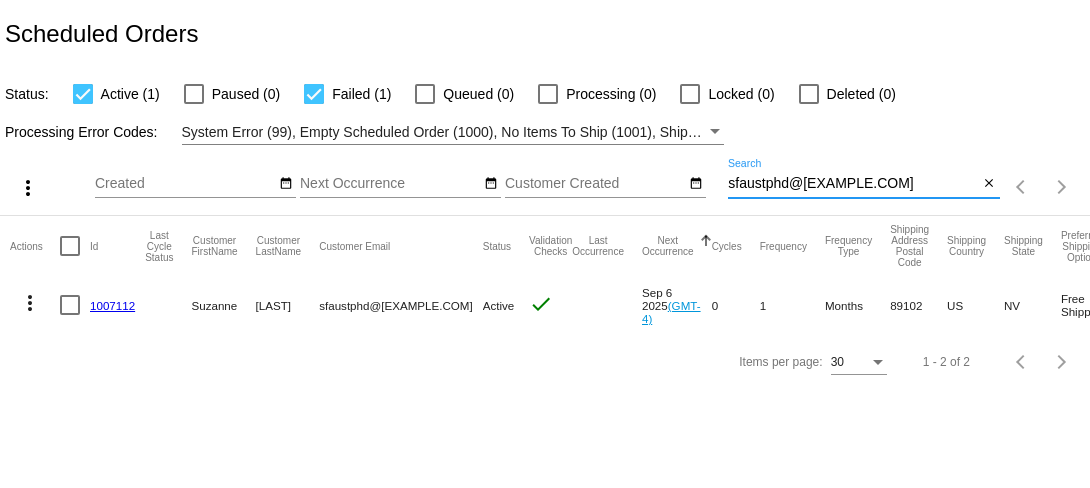 click on "sfaustphd@[EXAMPLE.COM]" at bounding box center [853, 184] 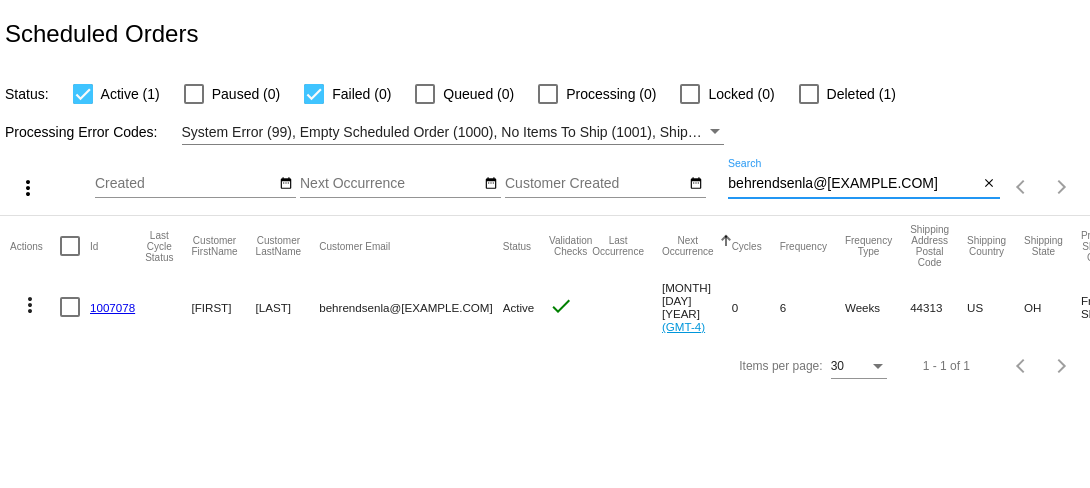 type on "behrendsenla@[EXAMPLE.COM]" 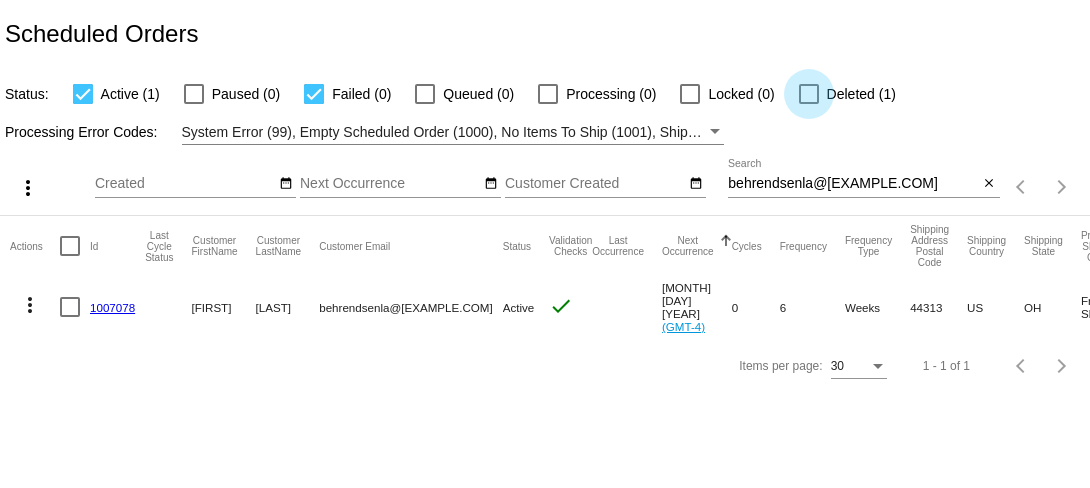 click at bounding box center (809, 94) 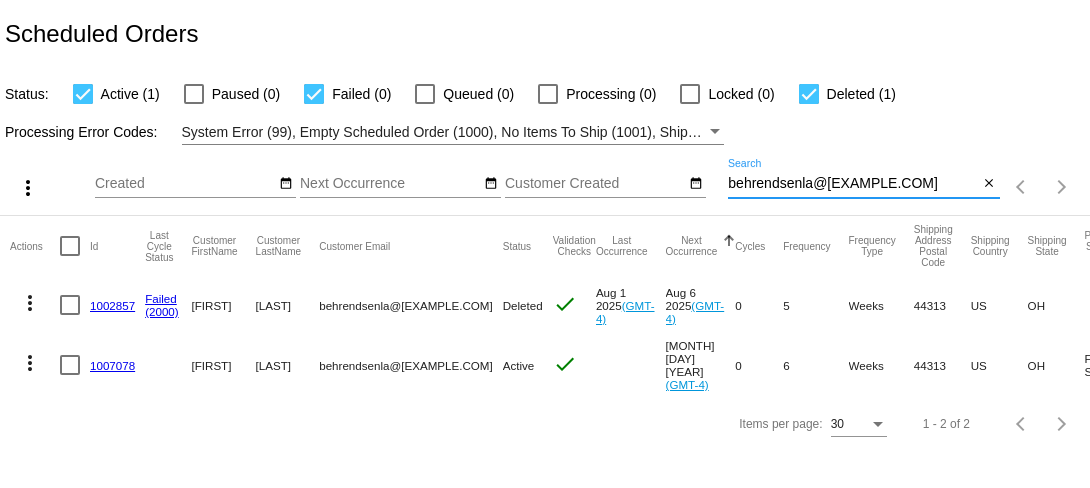 click on "behrendsenla@[EXAMPLE.COM]" at bounding box center (853, 184) 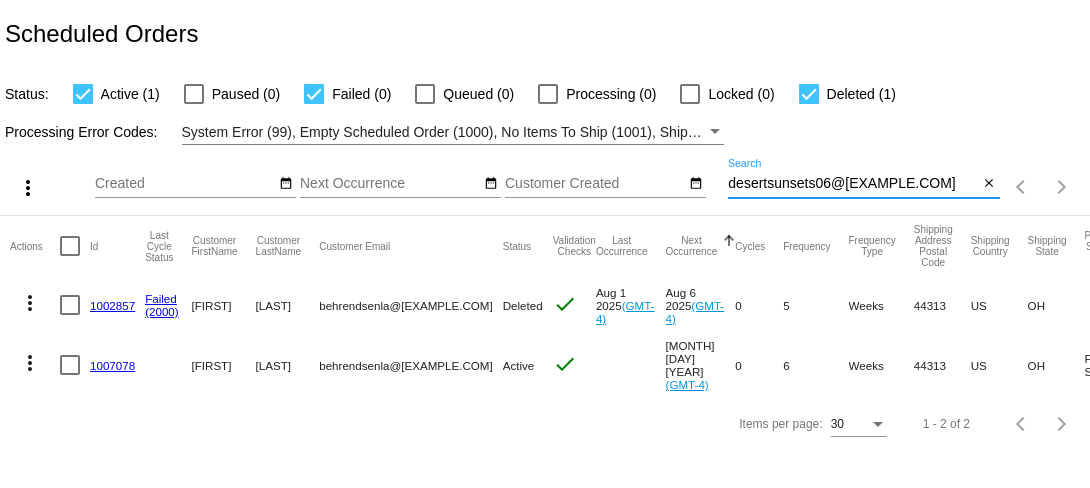 type on "desertsunsets06@[EXAMPLE.COM]" 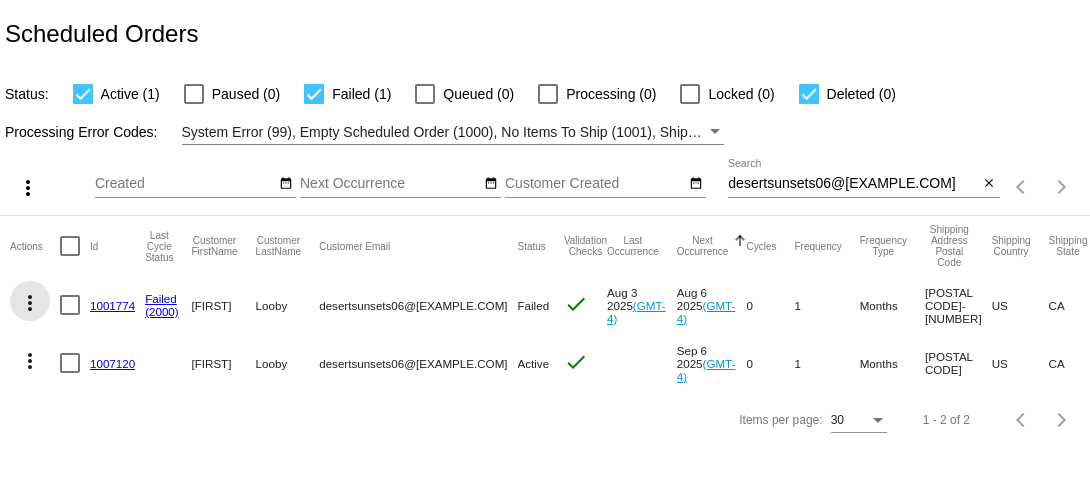 click on "more_vert" 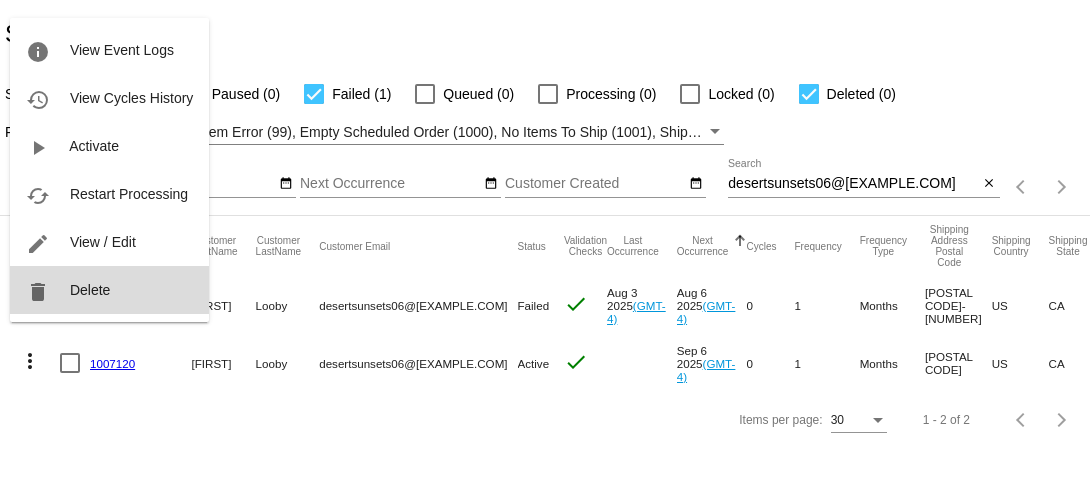 click on "delete
Delete" at bounding box center [109, 290] 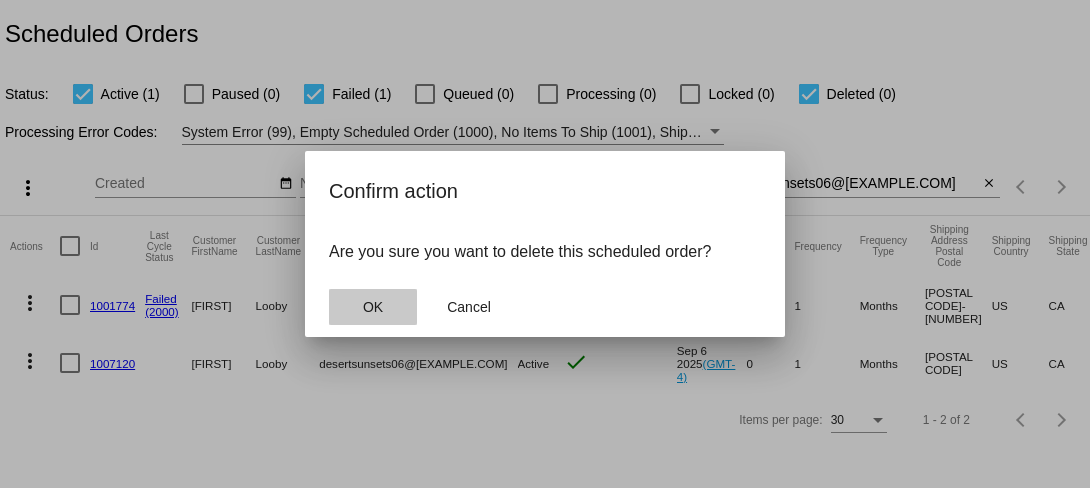click on "OK" 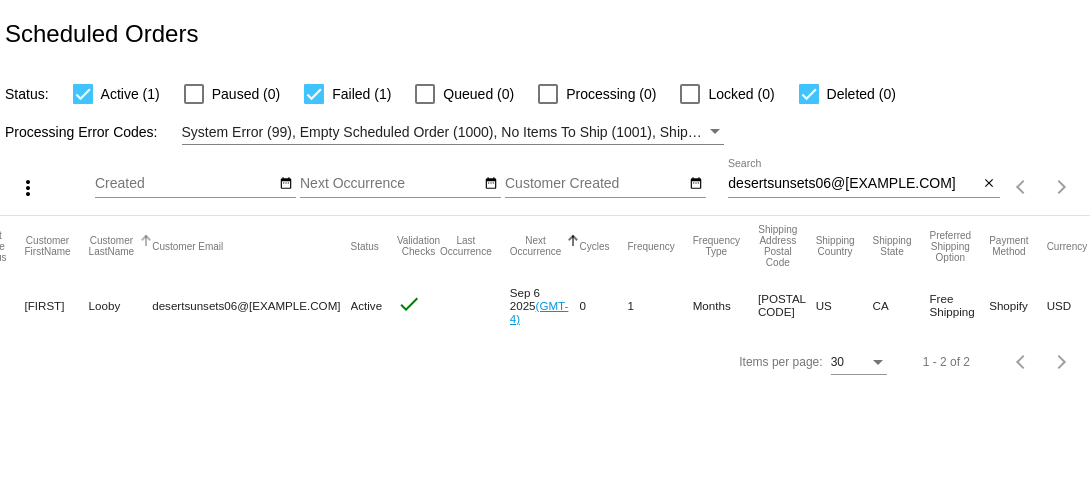 scroll, scrollTop: 0, scrollLeft: 0, axis: both 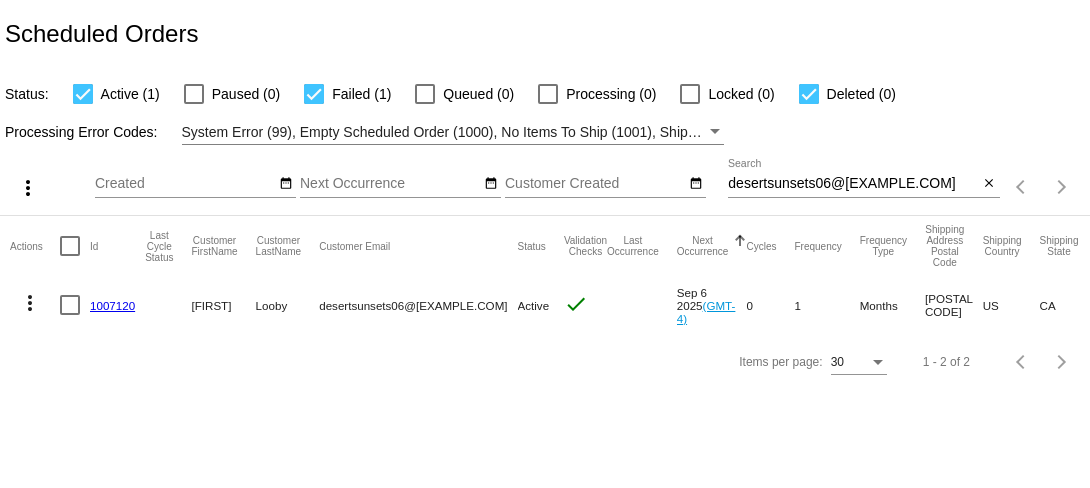 click on "1007120" 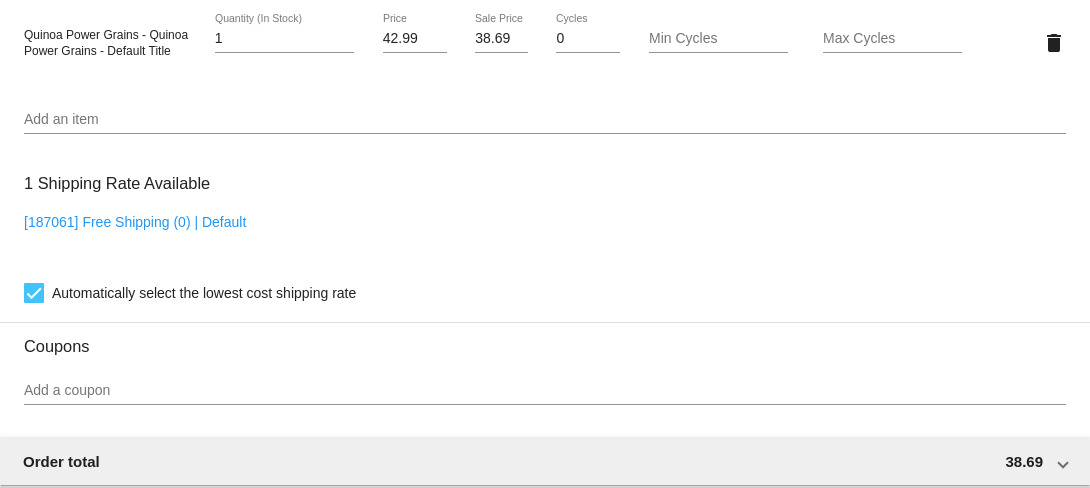 scroll, scrollTop: 1257, scrollLeft: 0, axis: vertical 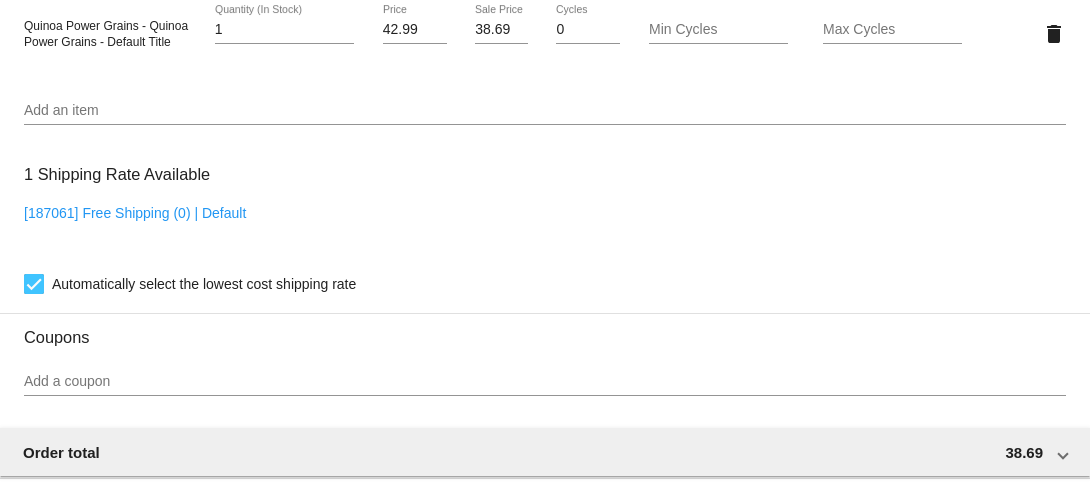click on "Add an item" at bounding box center [545, 111] 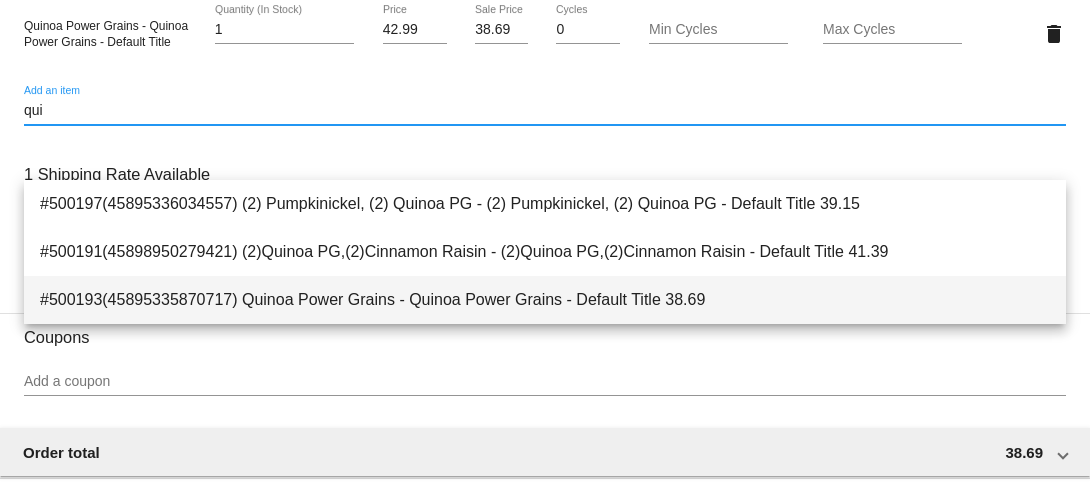 type on "qui" 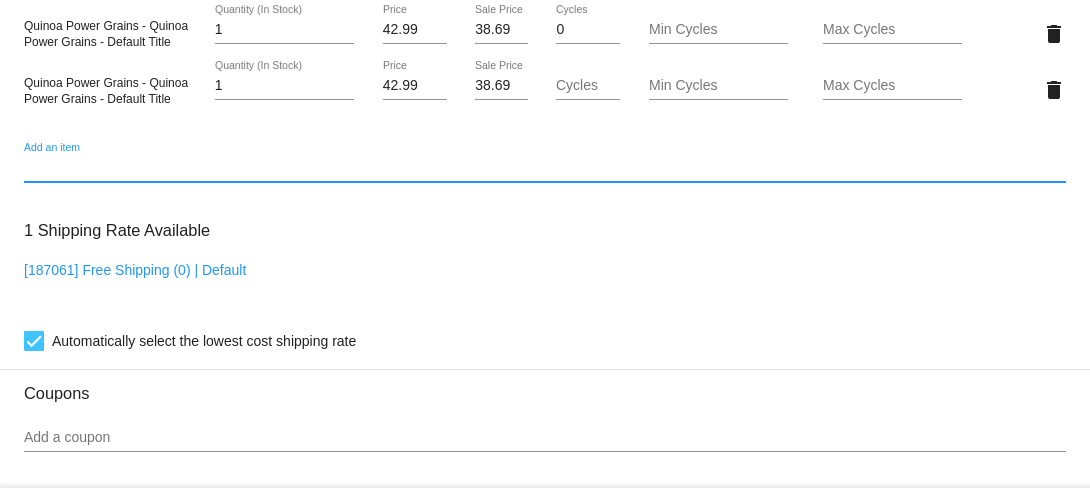 click on "38.69" at bounding box center (501, 86) 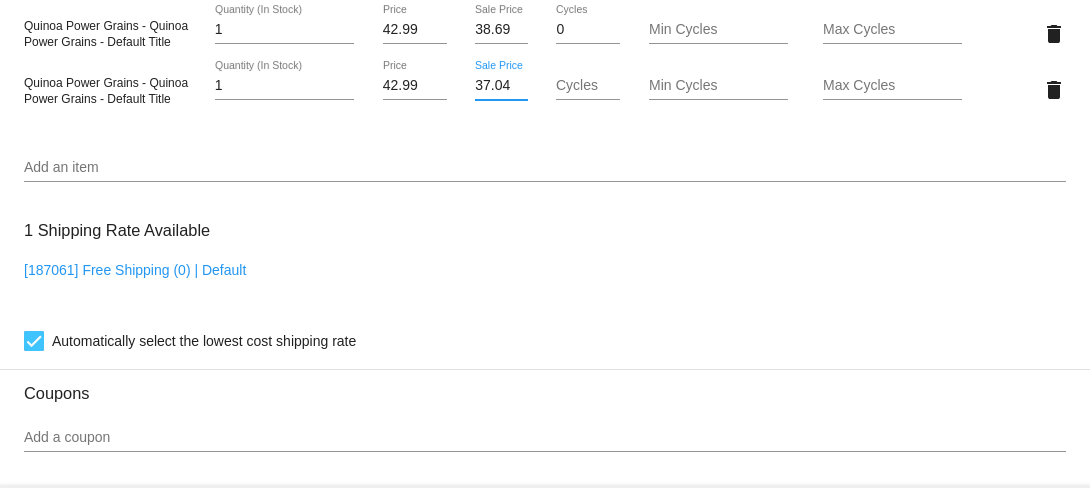 type on "37.04" 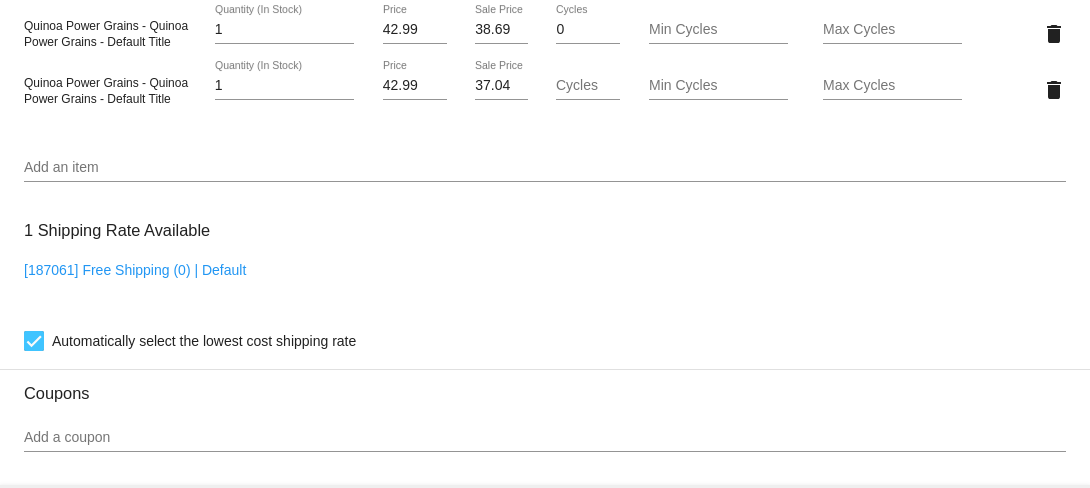 click on "Quinoa Power Grains - Quinoa Power Grains - Default Title
1
Quantity (In Stock)
42.99
Price
38.69
Sale Price
0
Cycles
Min Cycles
Max Cycles
delete
Quinoa Power Grains - Quinoa Power Grains - Default Title
1
Quantity (In Stock)
42.99
Price
37.04
Sale Price" 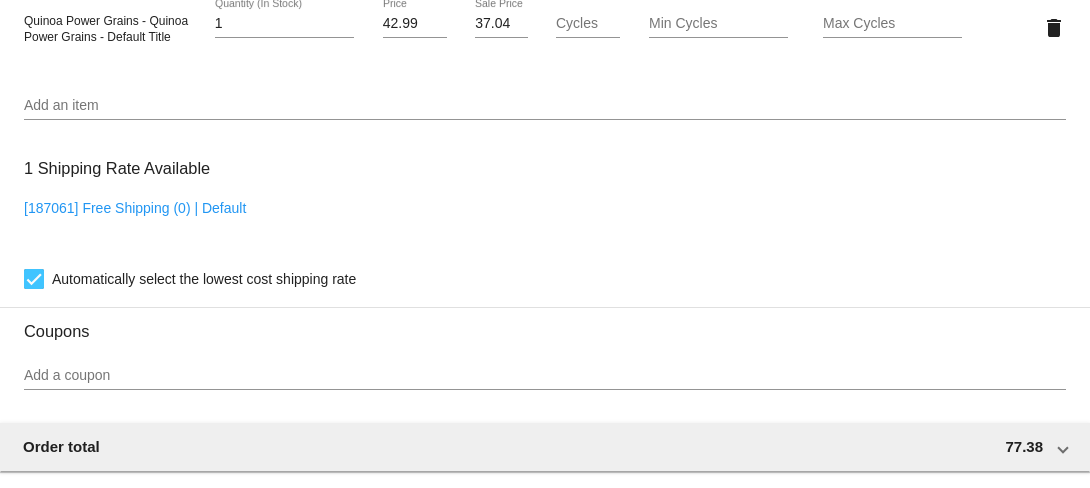 scroll, scrollTop: 1324, scrollLeft: 0, axis: vertical 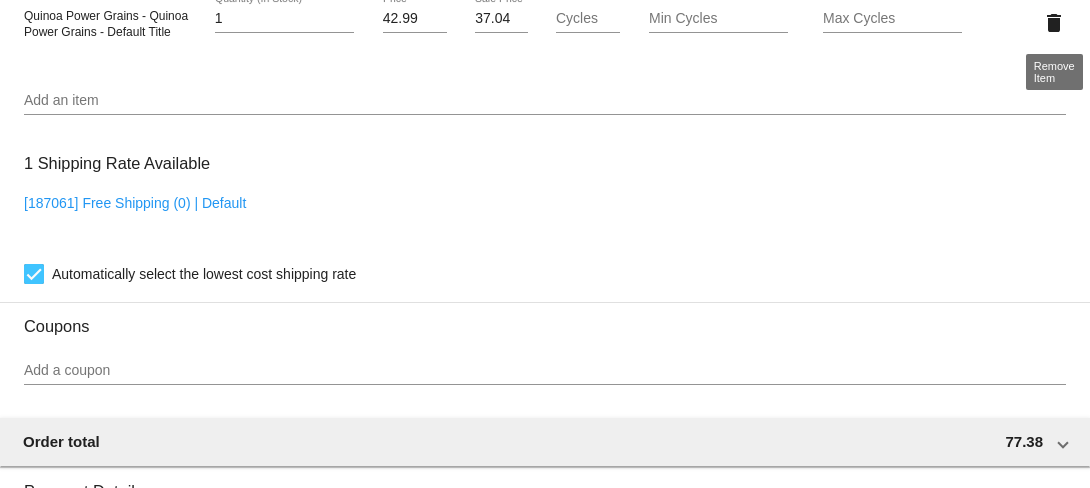 click on "delete" 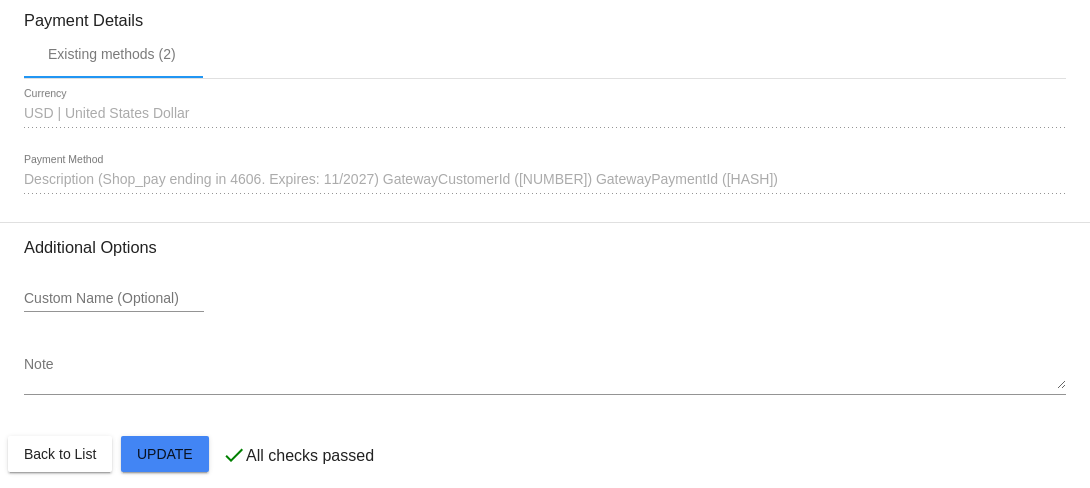 scroll, scrollTop: 1814, scrollLeft: 0, axis: vertical 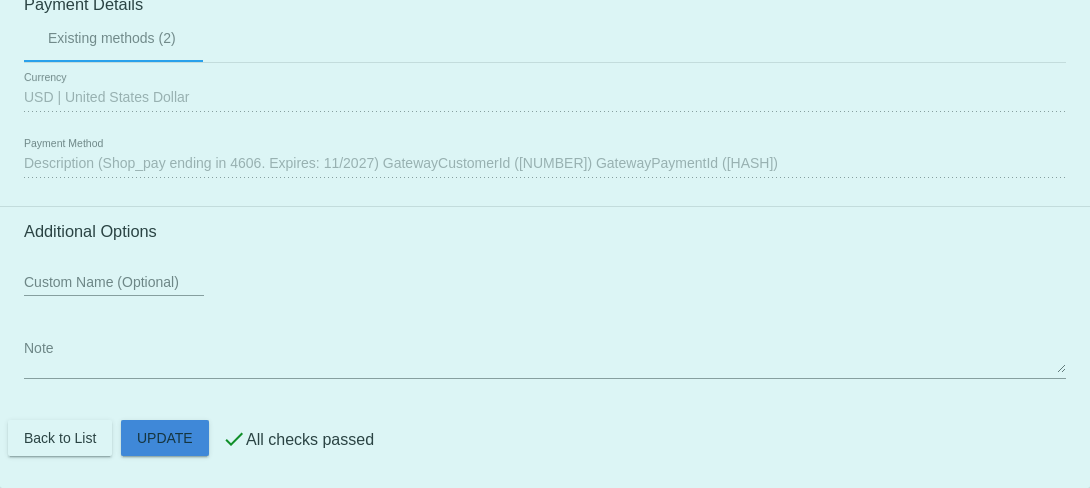 click on "Customer
6180012: [FIRST] [LAST]
desertsunsets06@[EXAMPLE.COM]
Customer Shipping
Enter Shipping Address Select A Saved Address (0)
[FIRST]
Shipping First Name
[LAST]
Shipping Last Name
US | USA
Shipping Country
[NUMBER] [STREET]
Shipping Street 1
Shipping Street 2
[CITY]
Shipping City
CA | California
Shipping State
[POSTAL CODE]
Shipping Postcode
Scheduled Order Details
Frequency:
Every 1 months
Active" 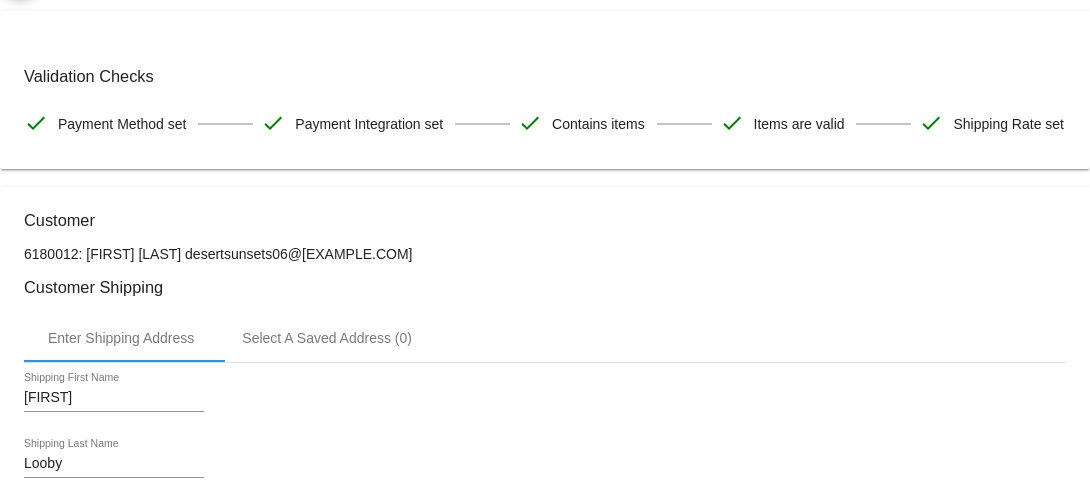 scroll, scrollTop: 0, scrollLeft: 0, axis: both 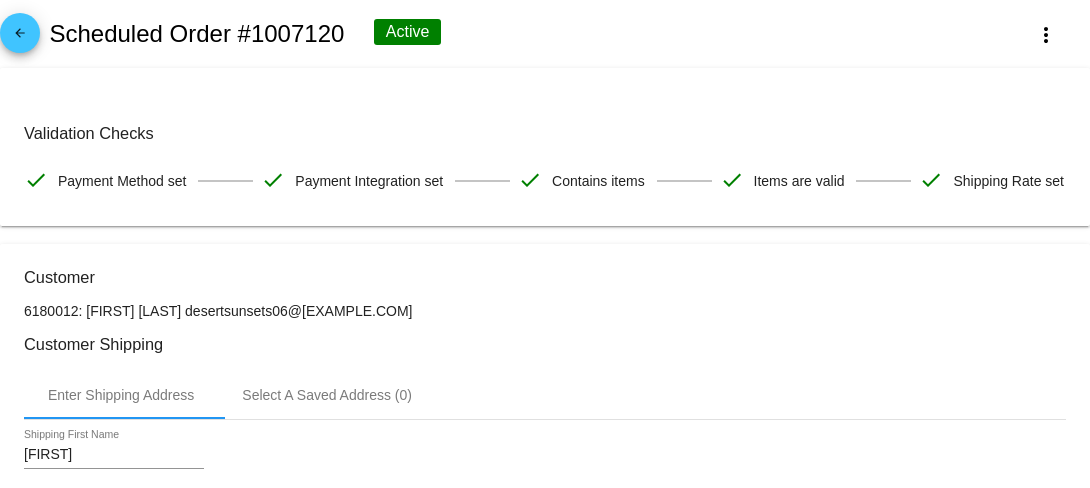 click on "arrow_back" 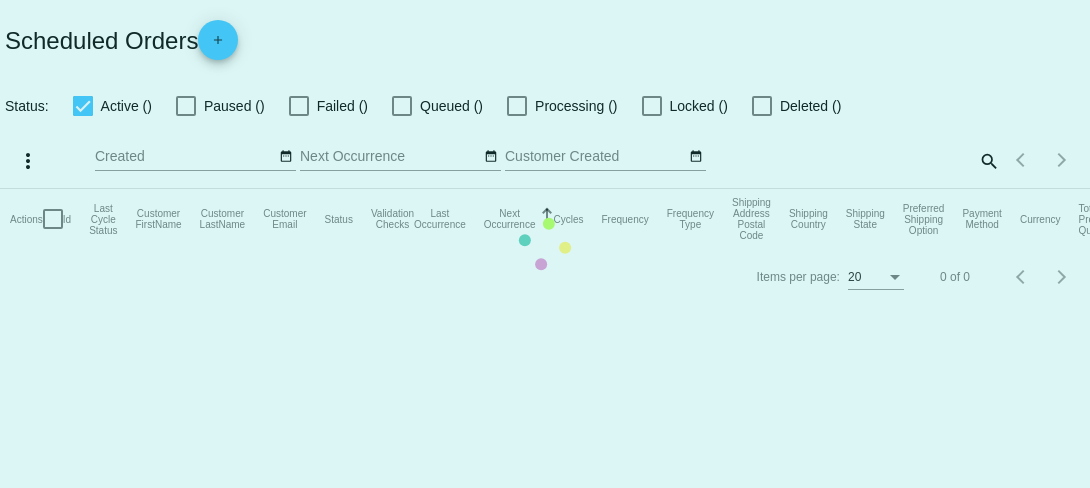 checkbox on "true" 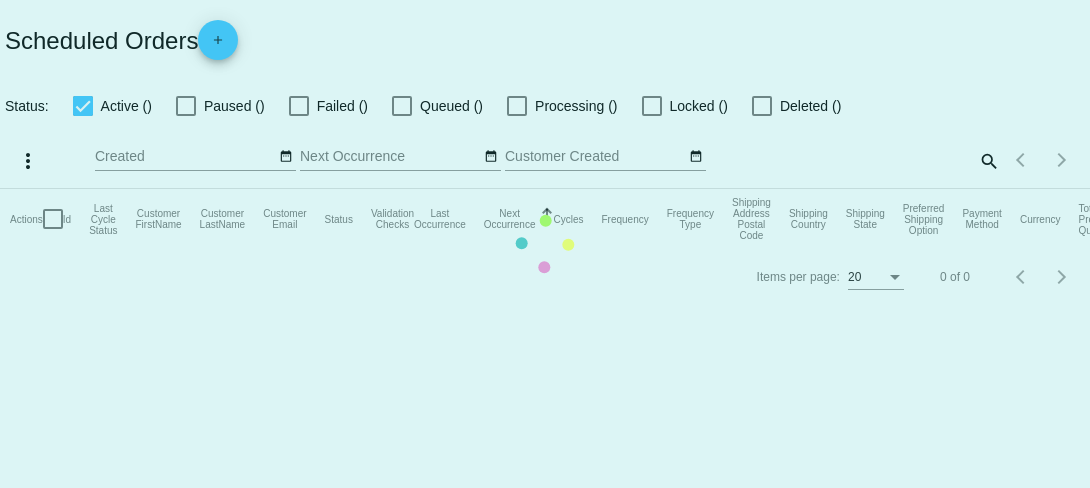checkbox on "true" 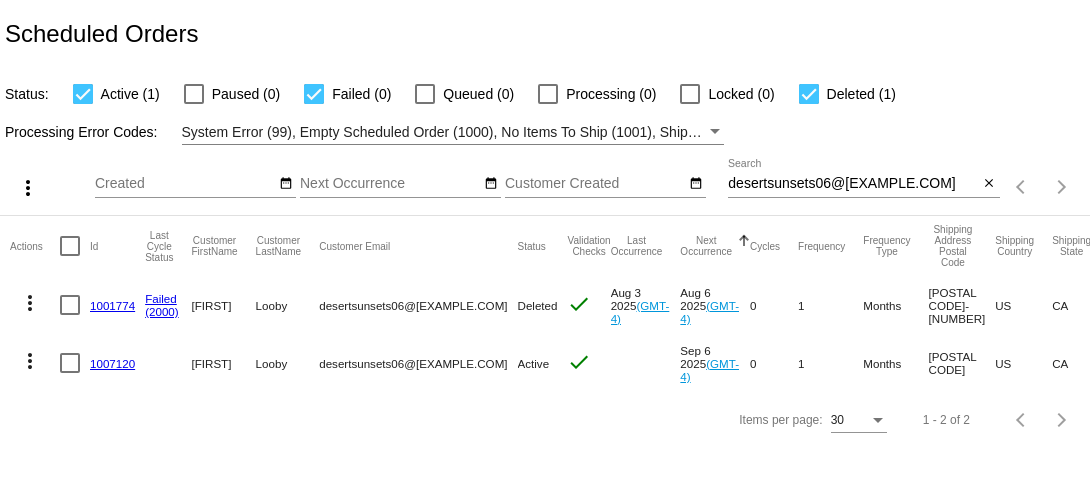click on "desertsunsets06@[EXAMPLE.COM]" at bounding box center (853, 184) 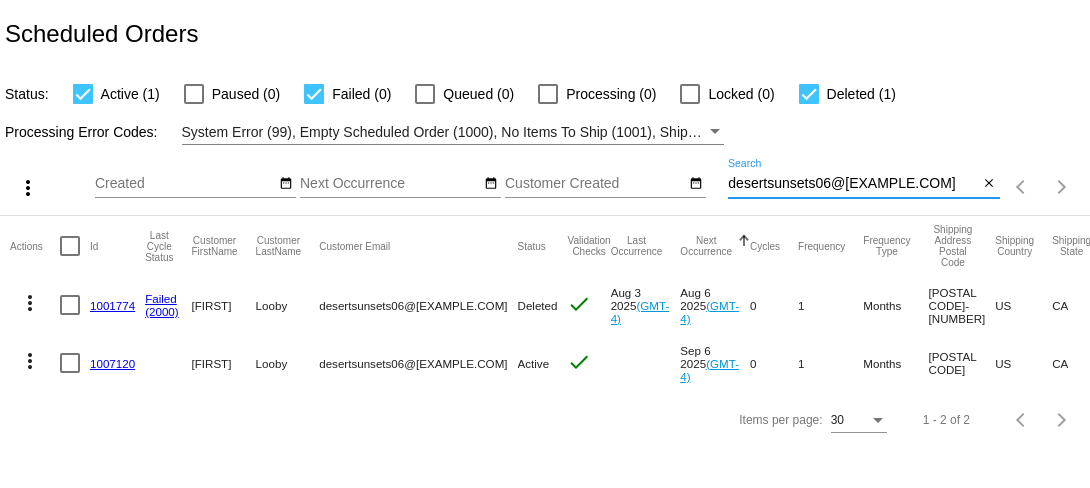 click on "desertsunsets06@[EXAMPLE.COM]" at bounding box center (853, 184) 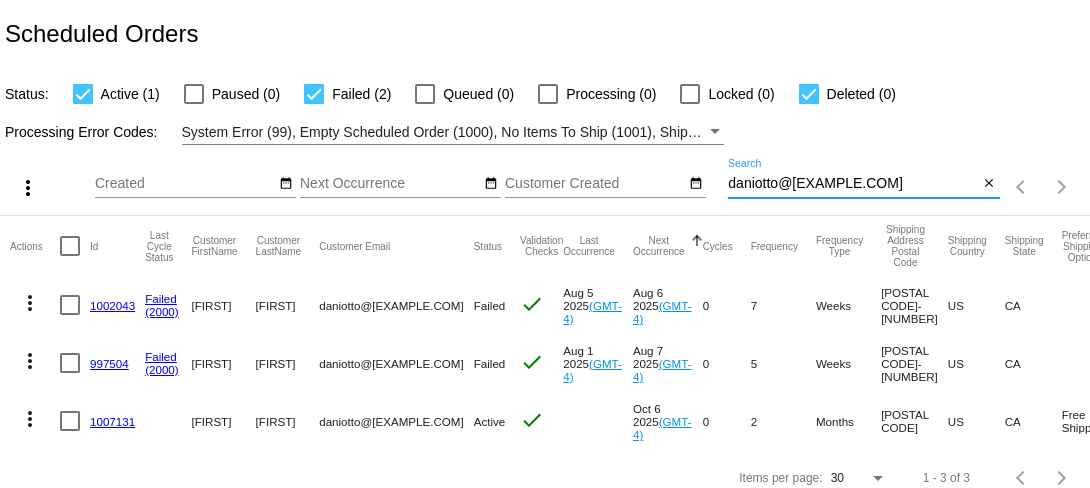 click on "daniotto@[EXAMPLE.COM]" at bounding box center (853, 184) 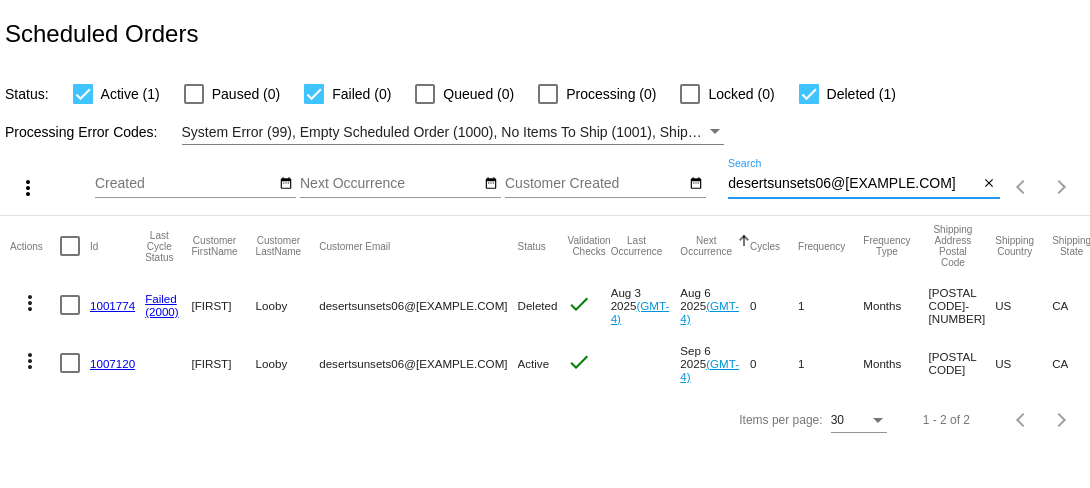 click on "desertsunsets06@[EXAMPLE.COM]
Search" 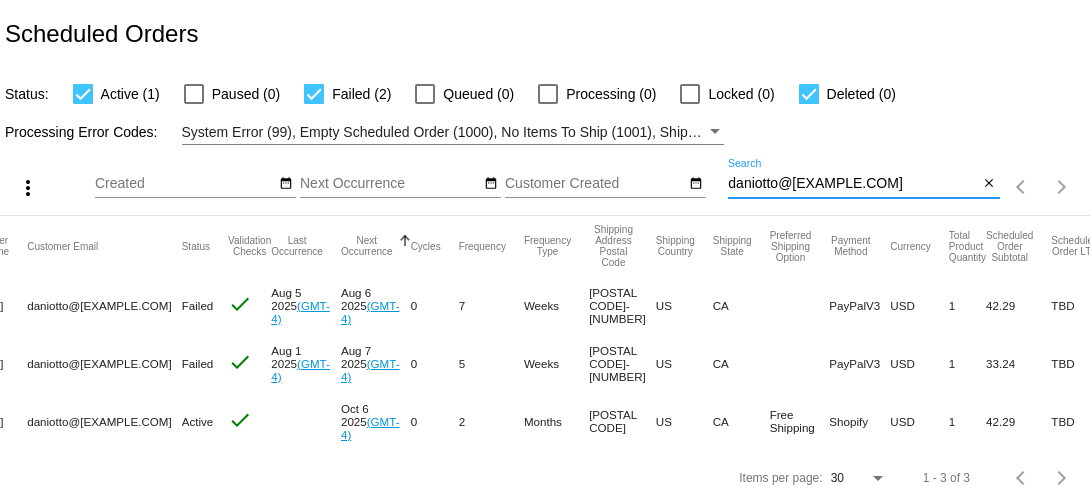 scroll, scrollTop: 0, scrollLeft: 0, axis: both 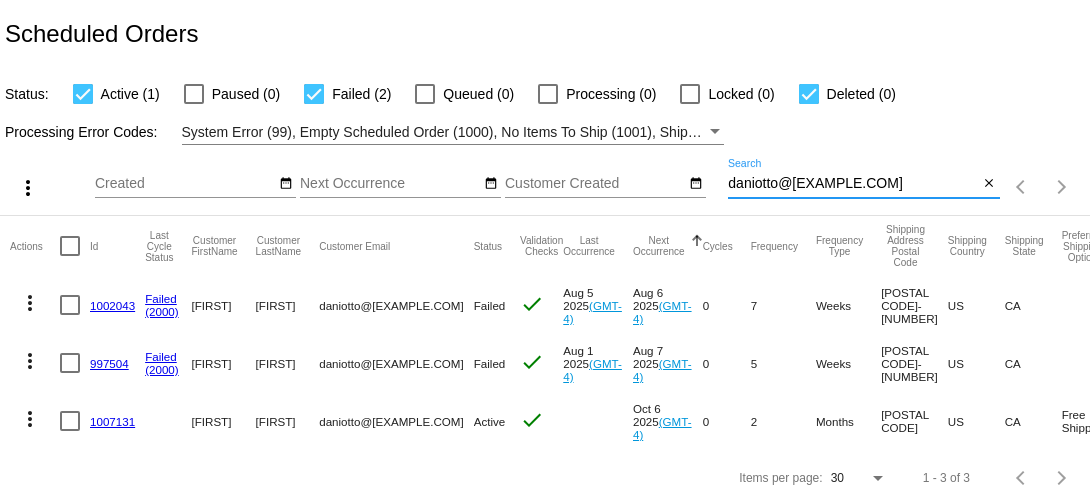 type on "daniotto@[EXAMPLE.COM]" 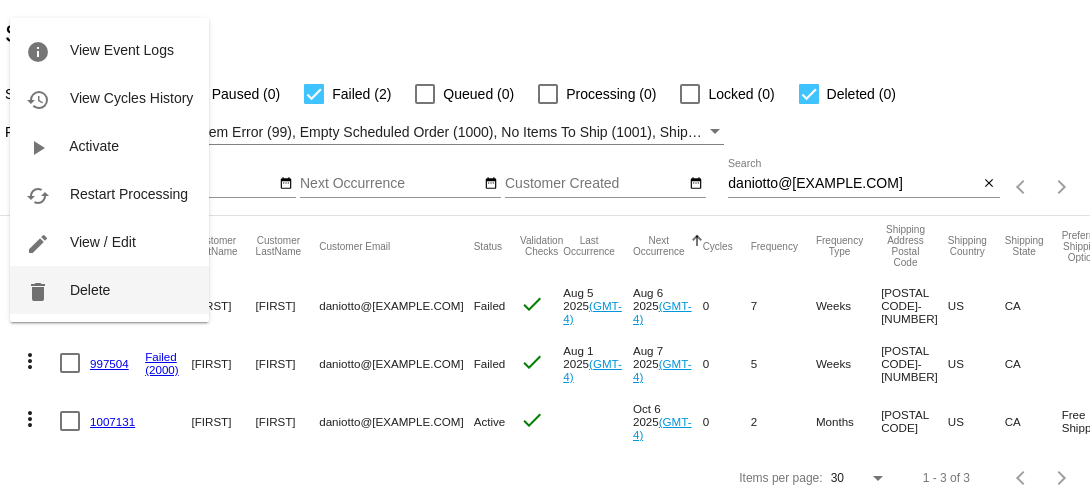 click on "Delete" at bounding box center [90, 290] 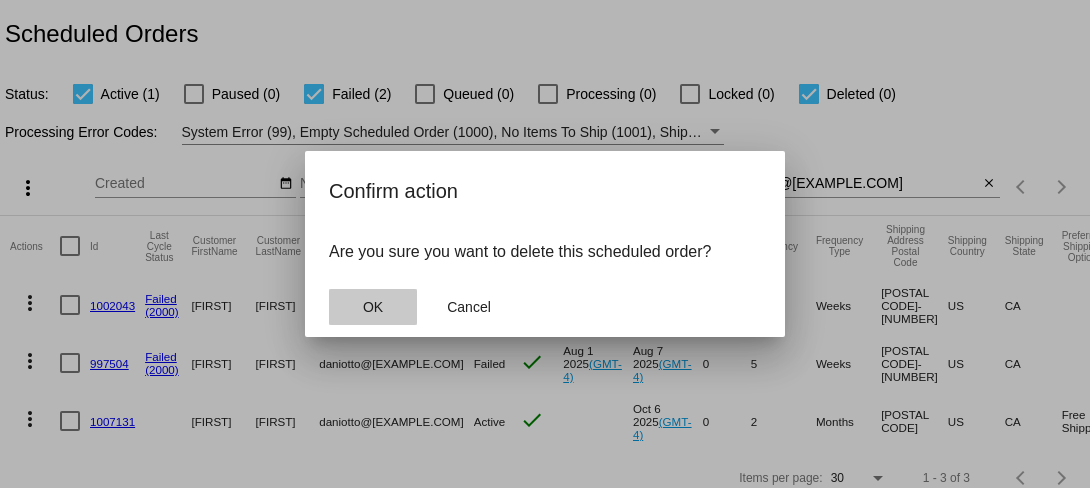 click on "OK" 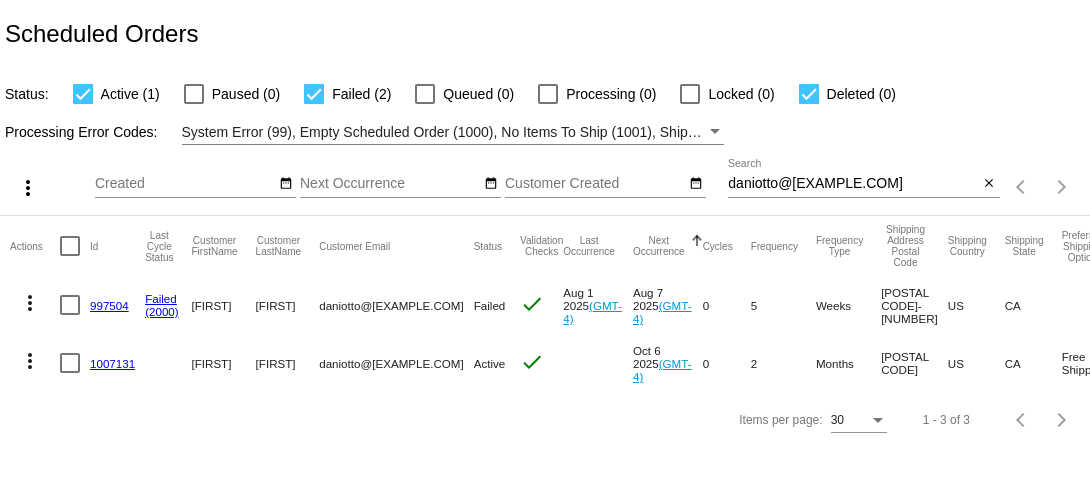 click on "more_vert" 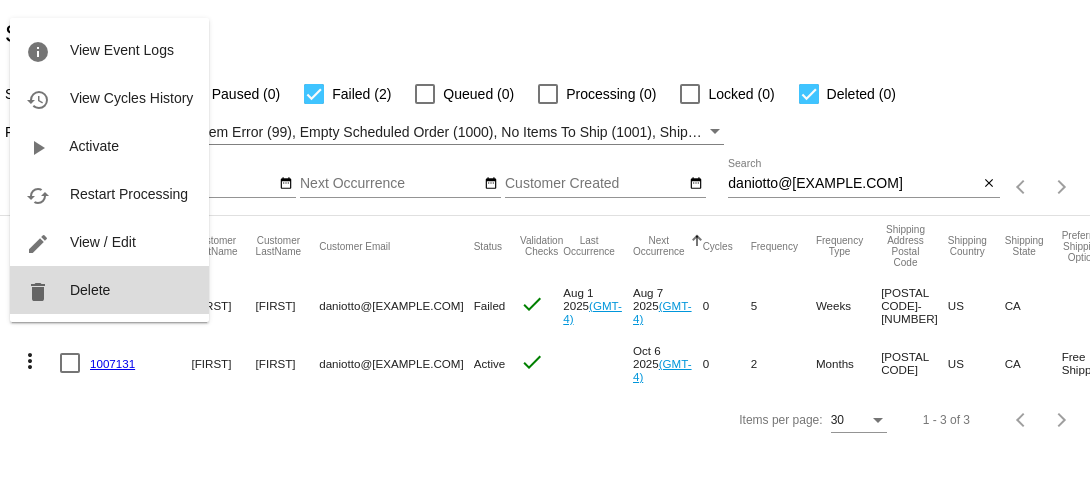 click on "Delete" at bounding box center (90, 290) 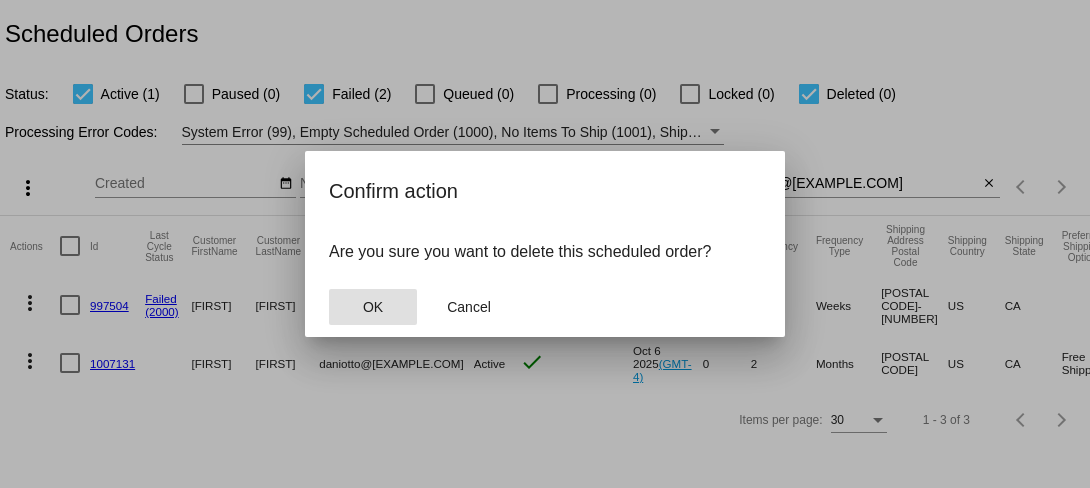 click on "OK" 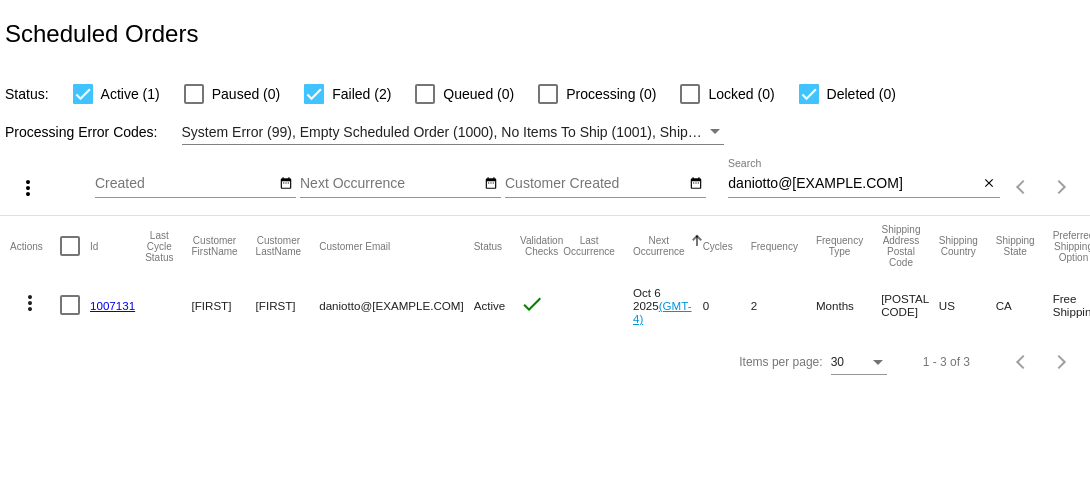 click at bounding box center [314, 94] 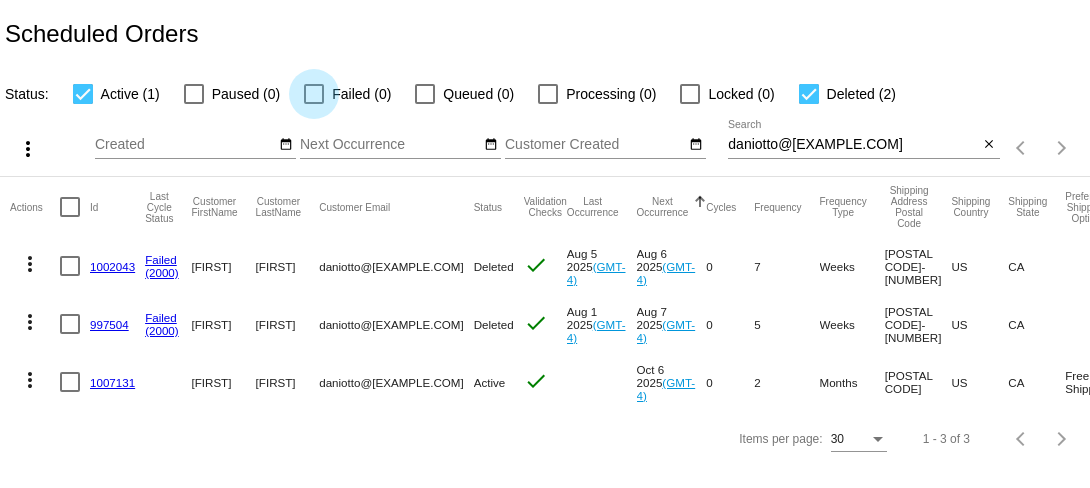 click at bounding box center (314, 94) 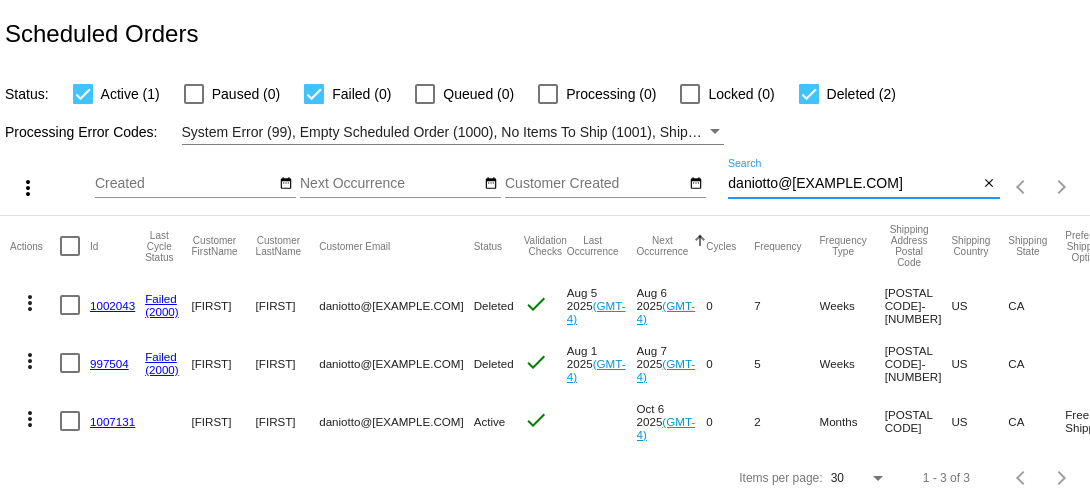 click on "daniotto@[EXAMPLE.COM]" at bounding box center (853, 184) 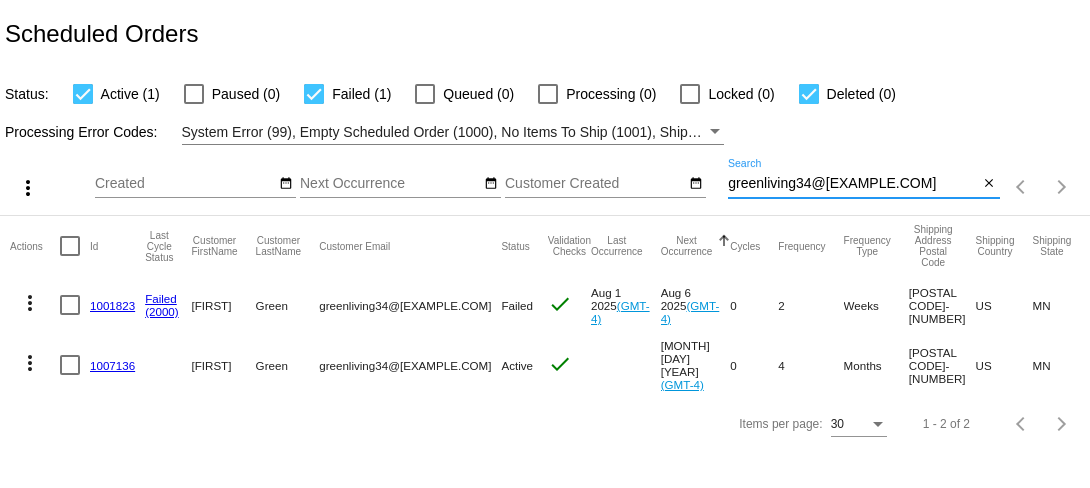 click on "more_vert" 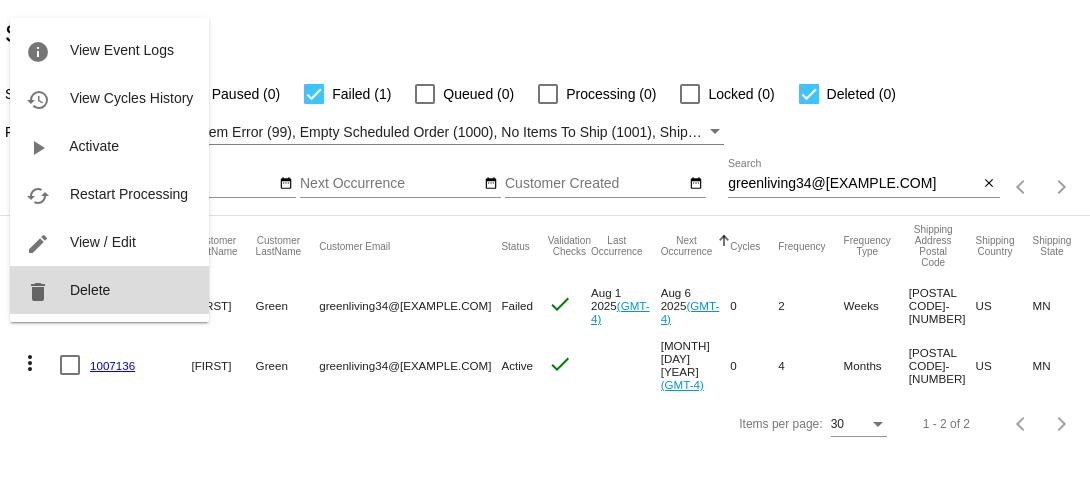 click on "Delete" at bounding box center [90, 290] 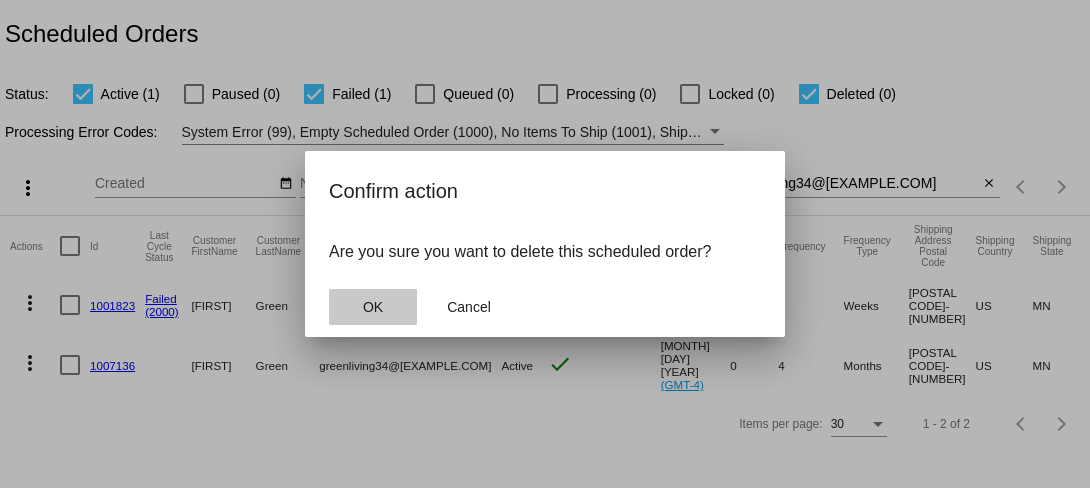 click on "OK" 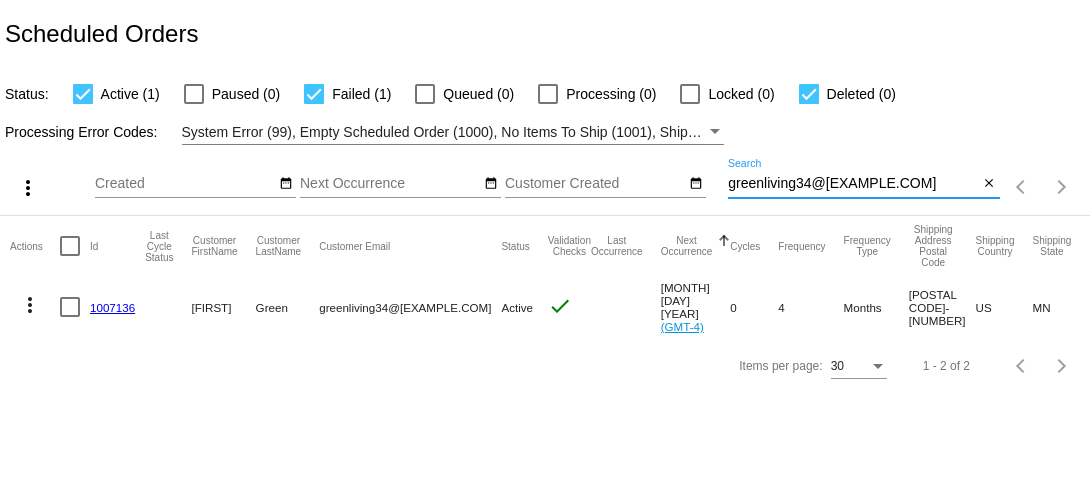 click on "greenliving34@[EXAMPLE.COM]" at bounding box center [853, 184] 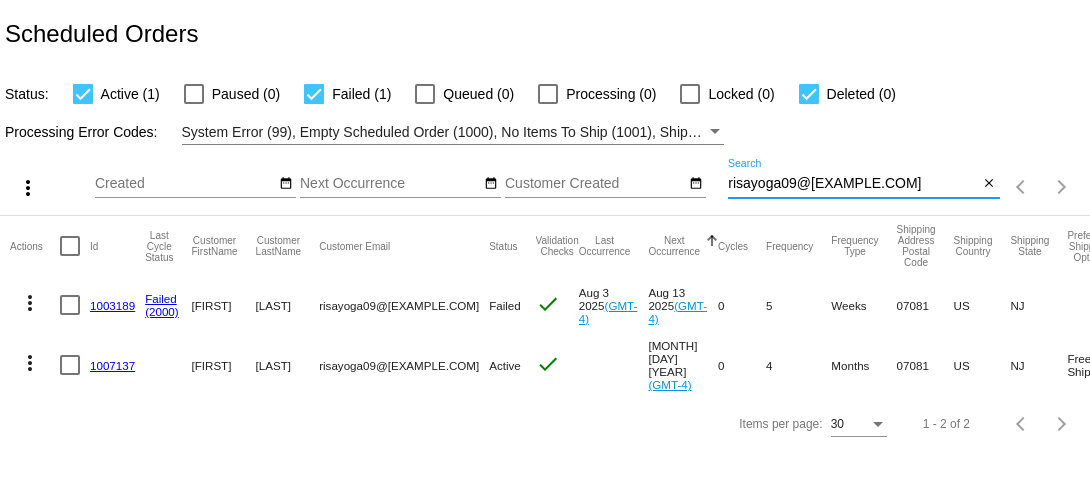 click on "more_vert" 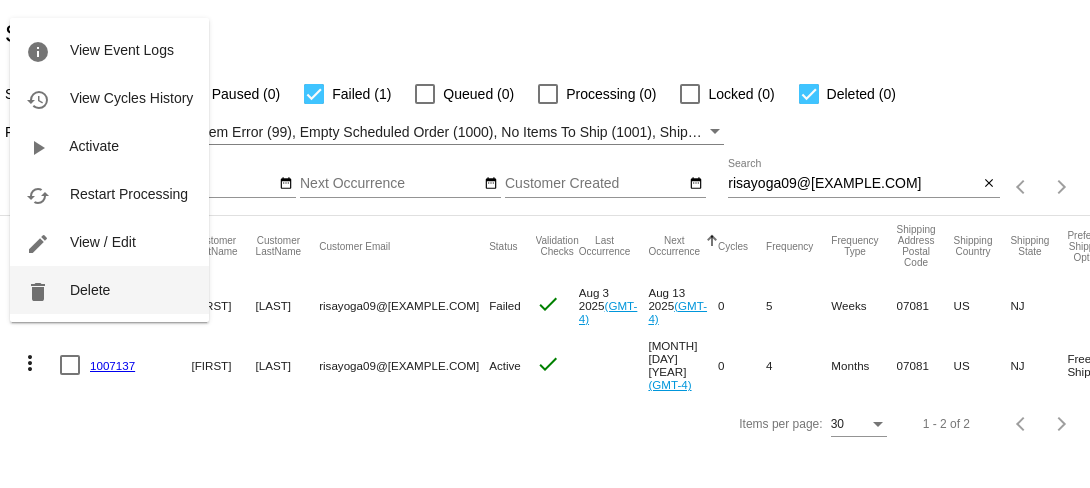 click on "Delete" at bounding box center (90, 290) 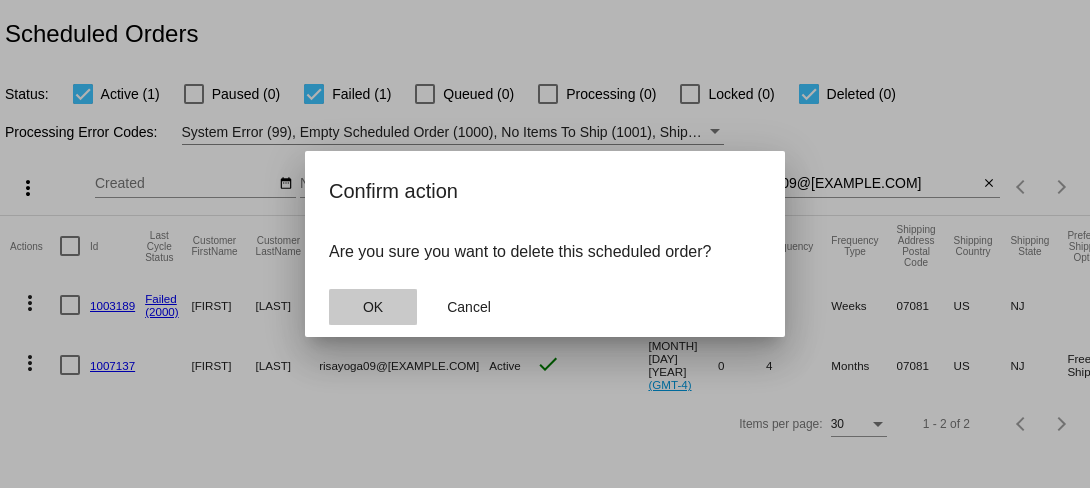 click on "OK" 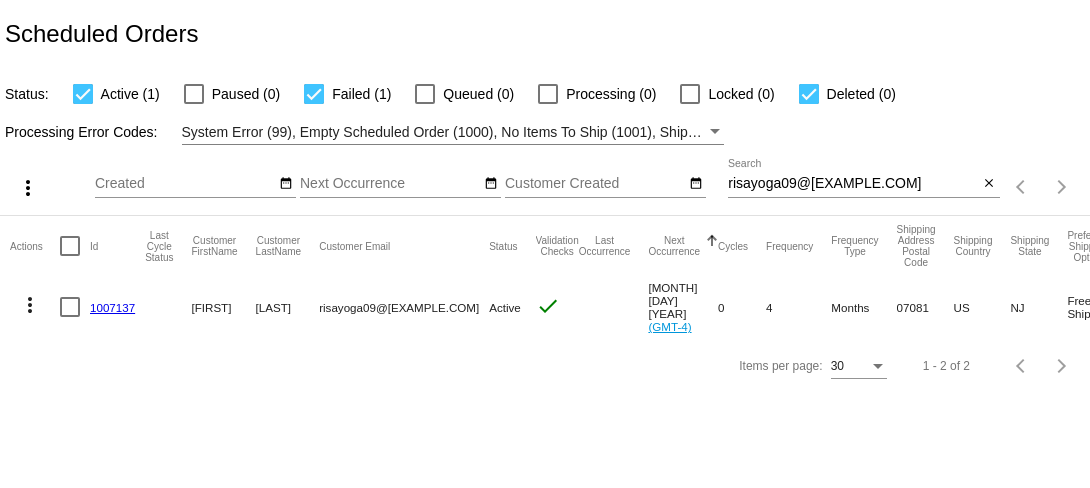 click on "risayoga09@[EXAMPLE.COM]" at bounding box center (853, 184) 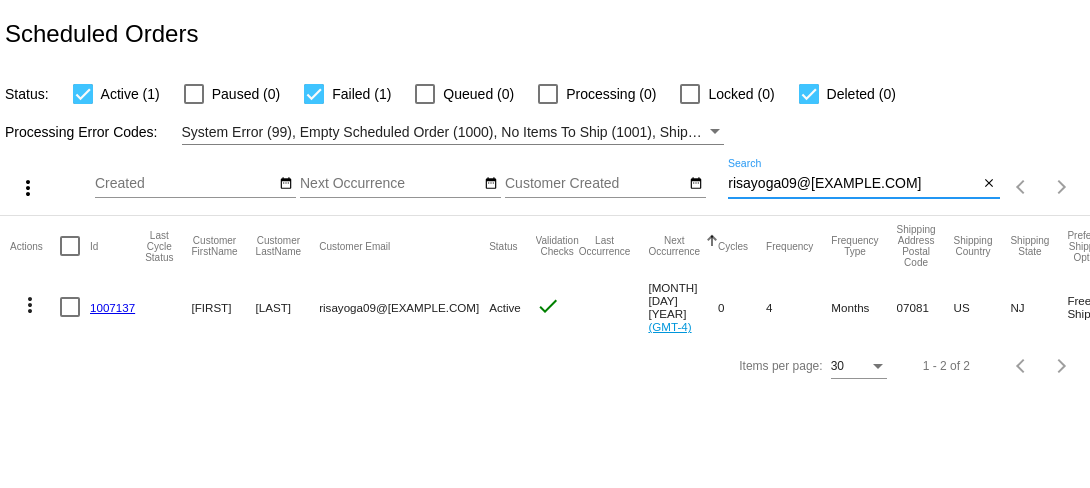 click on "risayoga09@[EXAMPLE.COM]" at bounding box center (853, 184) 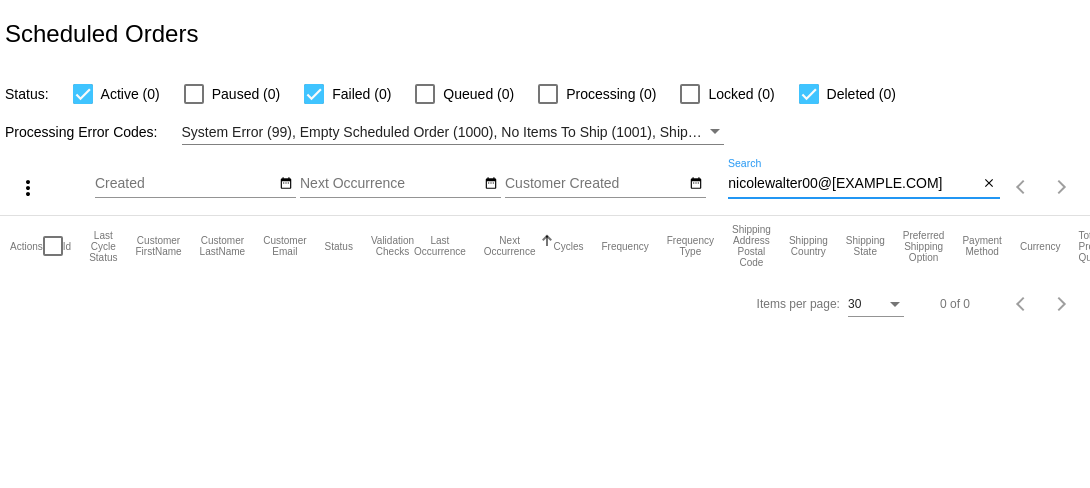 click on "nicolewalter00@[EXAMPLE.COM]" at bounding box center [853, 184] 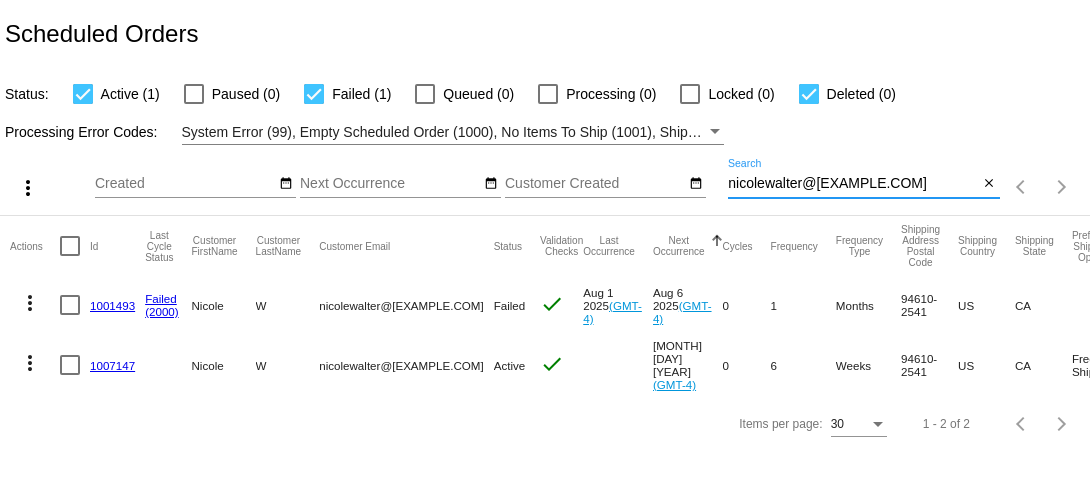 type on "nicolewalter@[EXAMPLE.COM]" 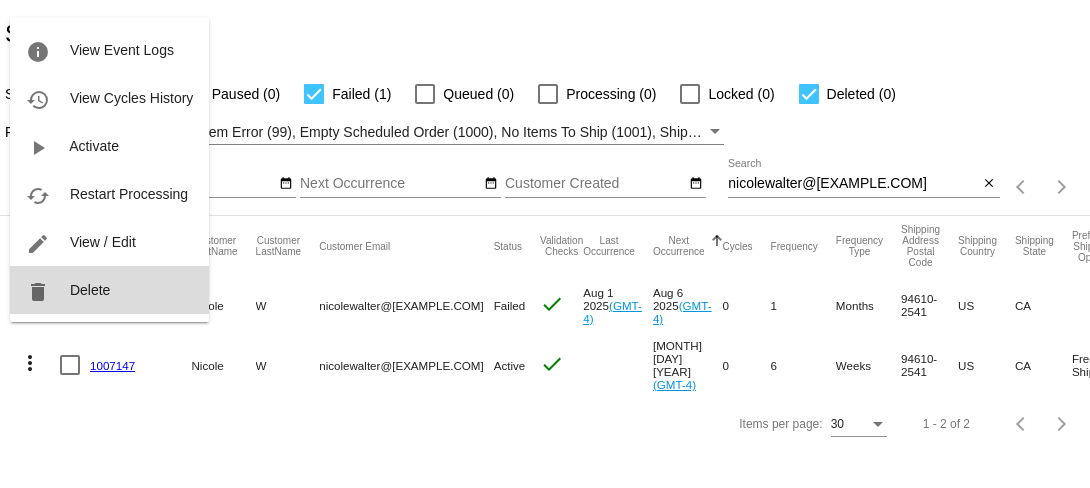 click on "delete
Delete" at bounding box center (109, 290) 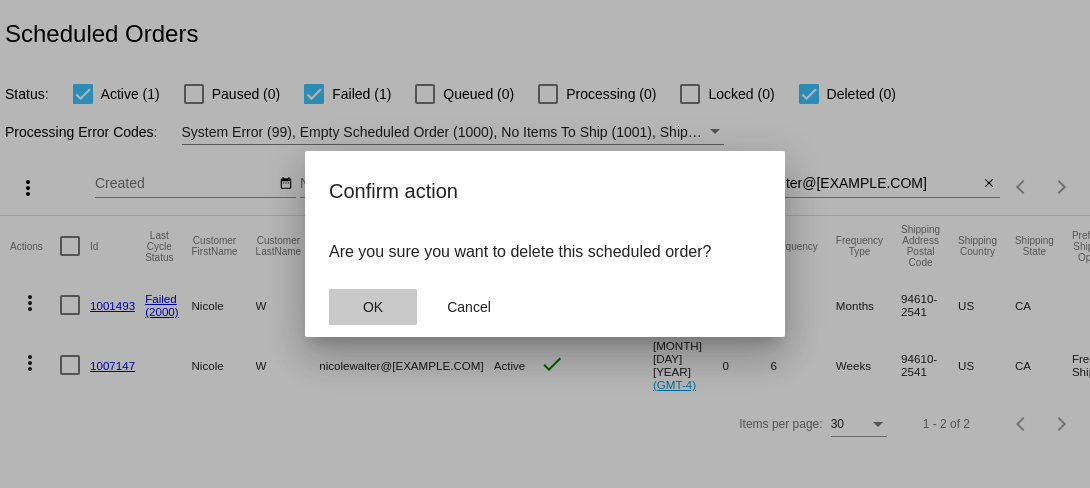 click on "OK" 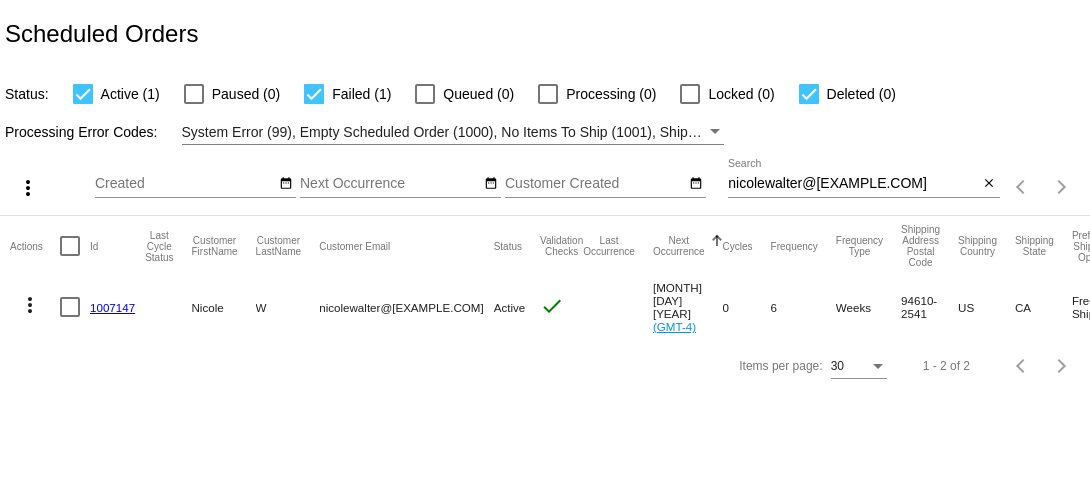 click on "1007147" 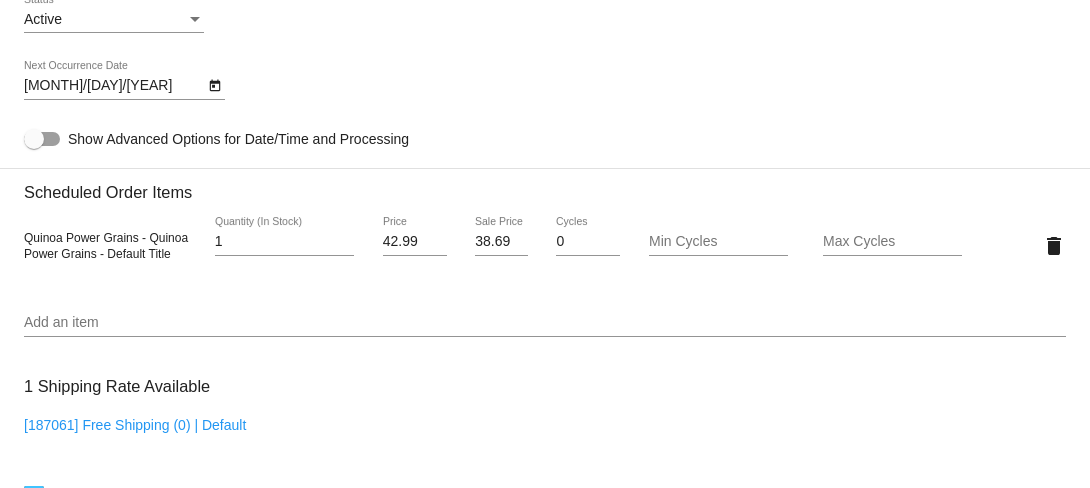 scroll, scrollTop: 1054, scrollLeft: 0, axis: vertical 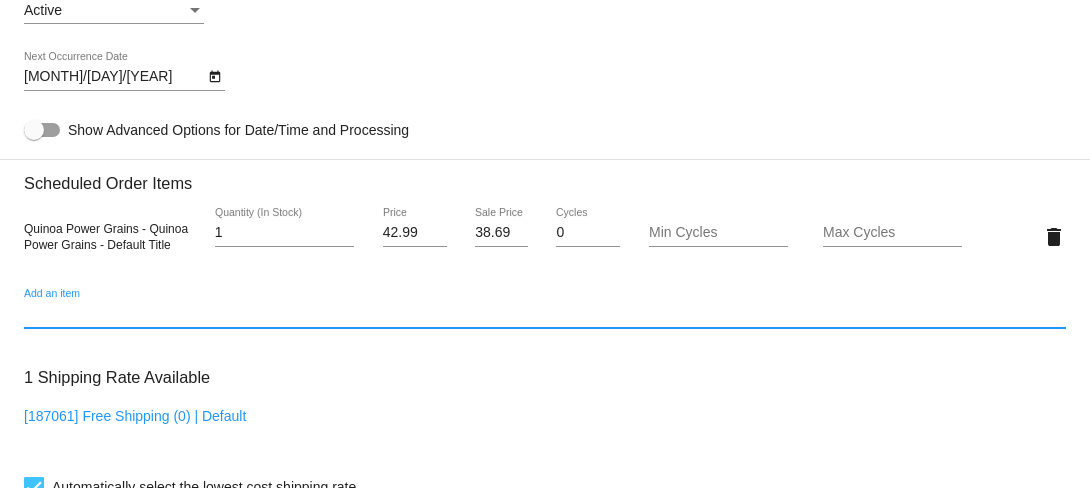 click on "Add an item" at bounding box center (545, 314) 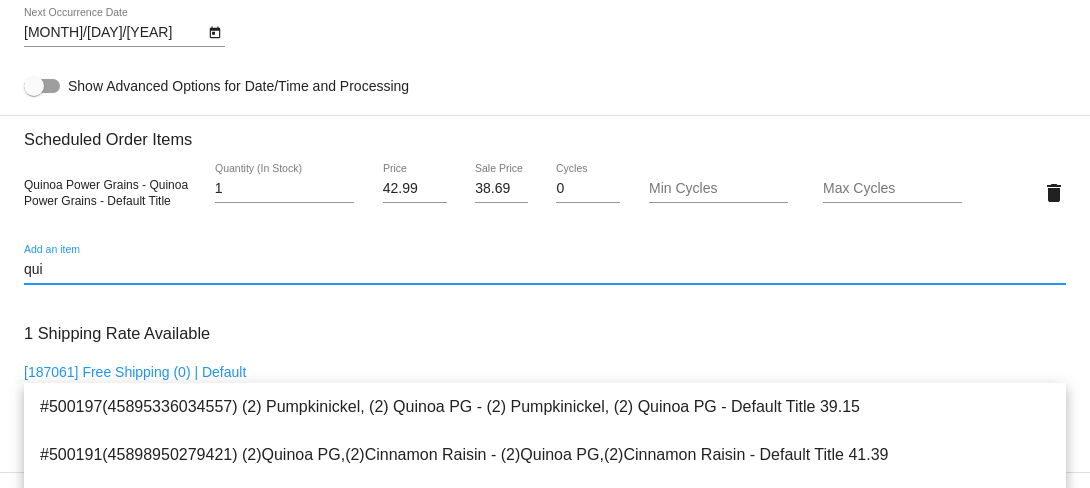 scroll, scrollTop: 1120, scrollLeft: 0, axis: vertical 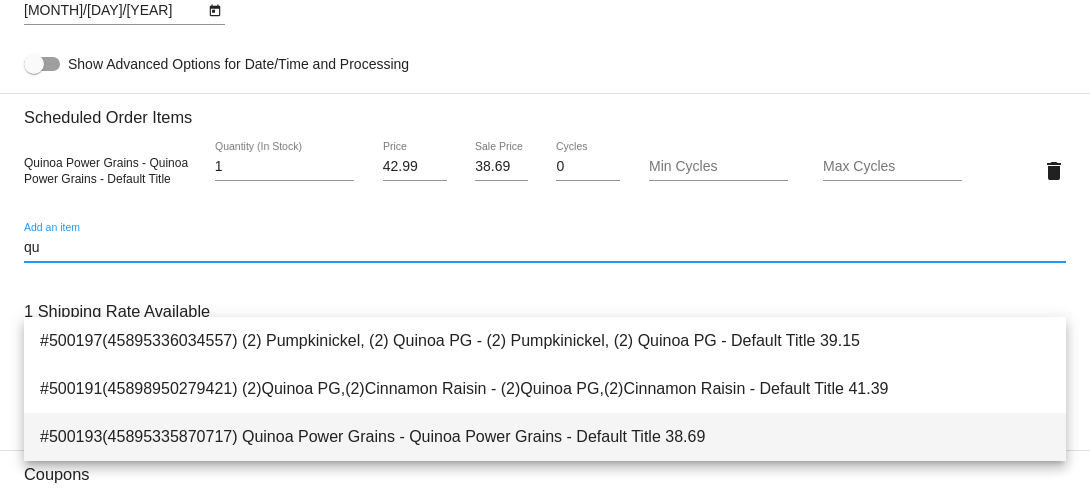 type on "qu" 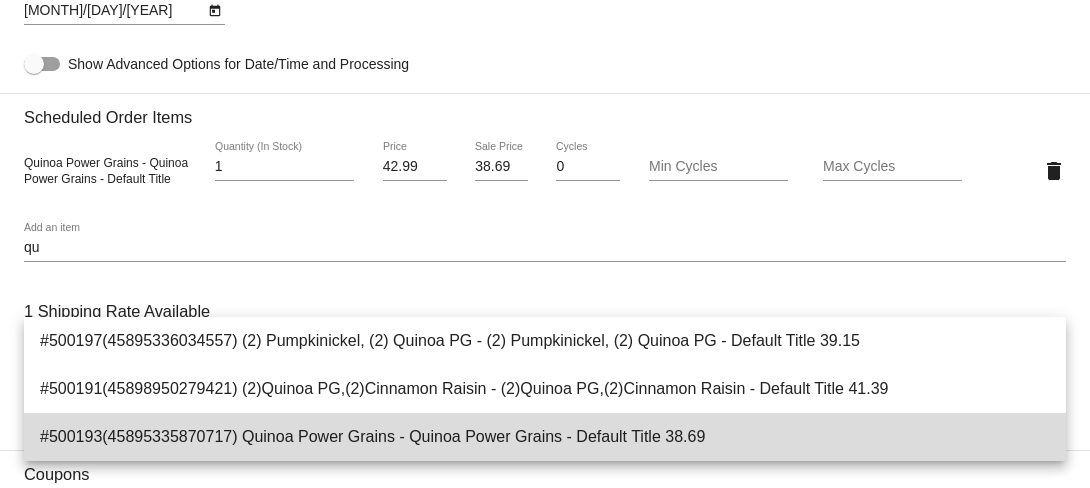 click on "#500193(45895335870717) Quinoa Power Grains - Quinoa Power Grains - Default Title 38.69" at bounding box center (545, 437) 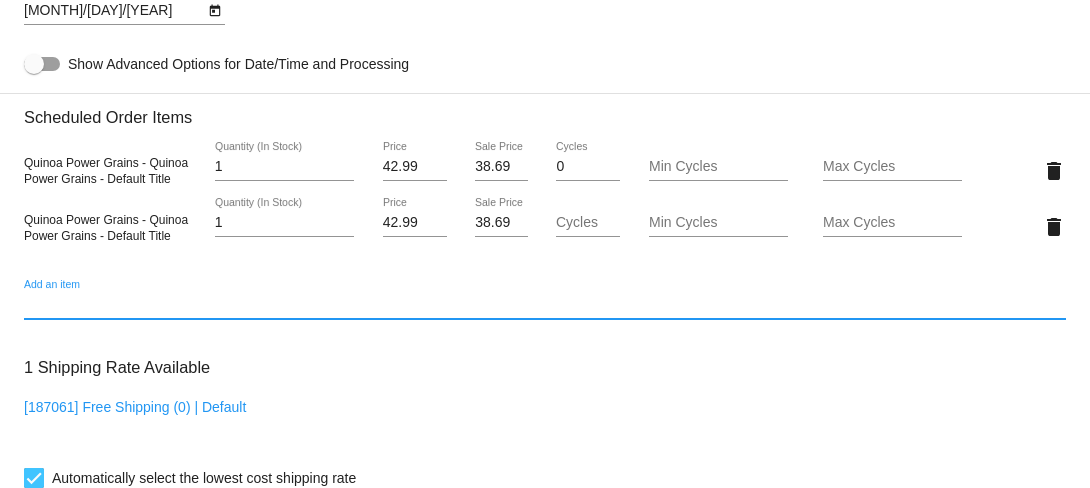 click on "38.69" at bounding box center (501, 223) 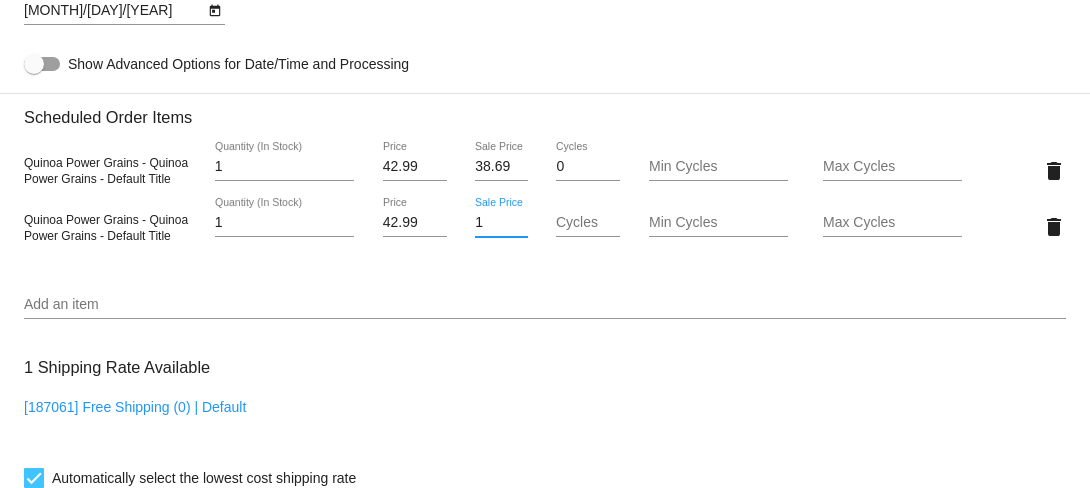 type on "1" 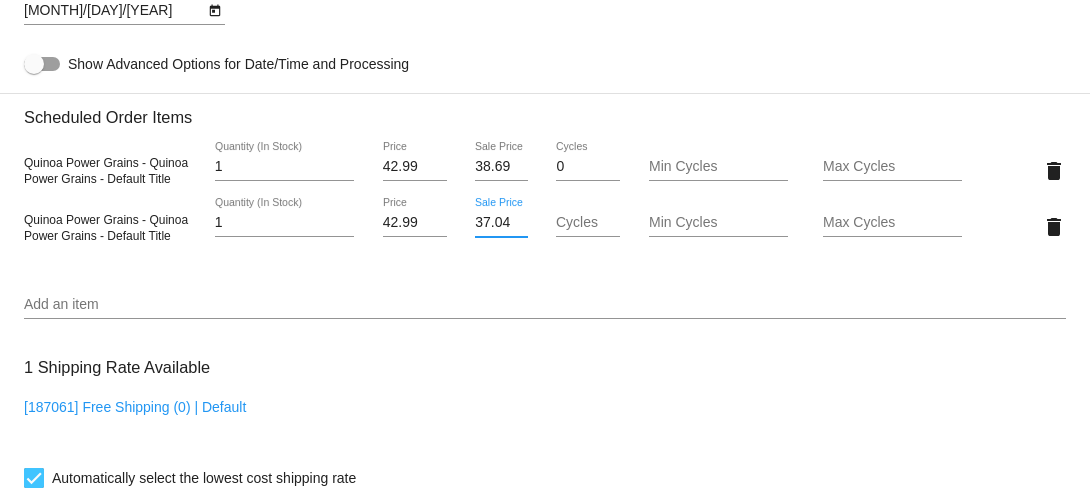 type on "37.04" 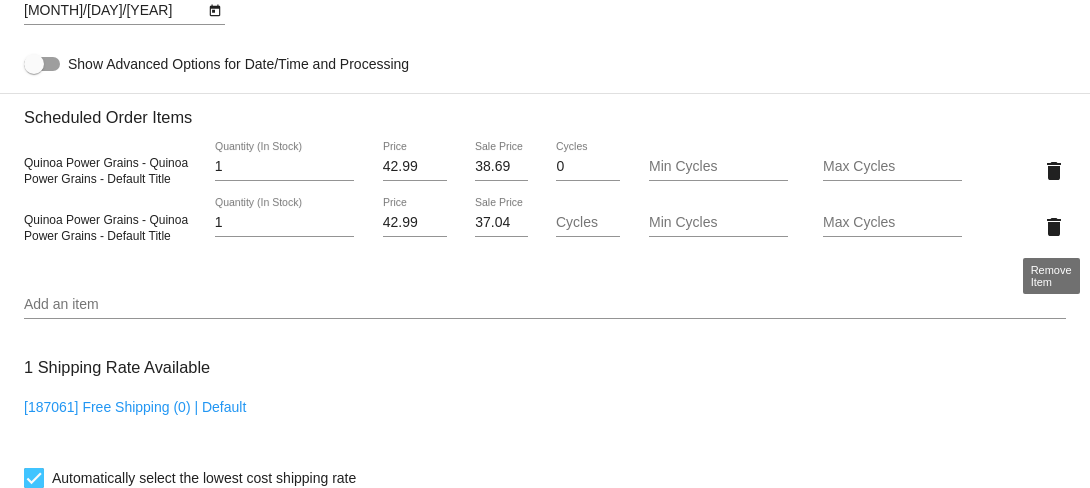 click on "delete" 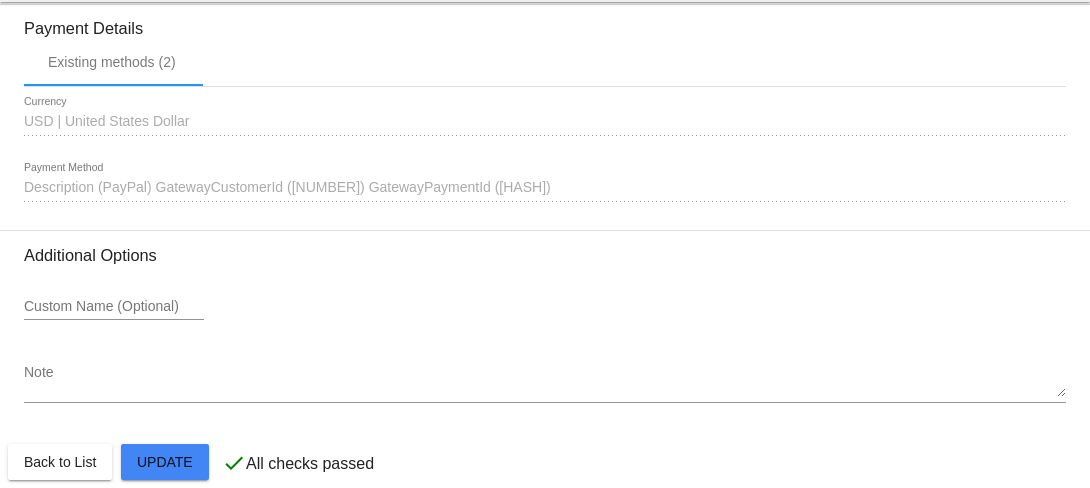 scroll, scrollTop: 1814, scrollLeft: 0, axis: vertical 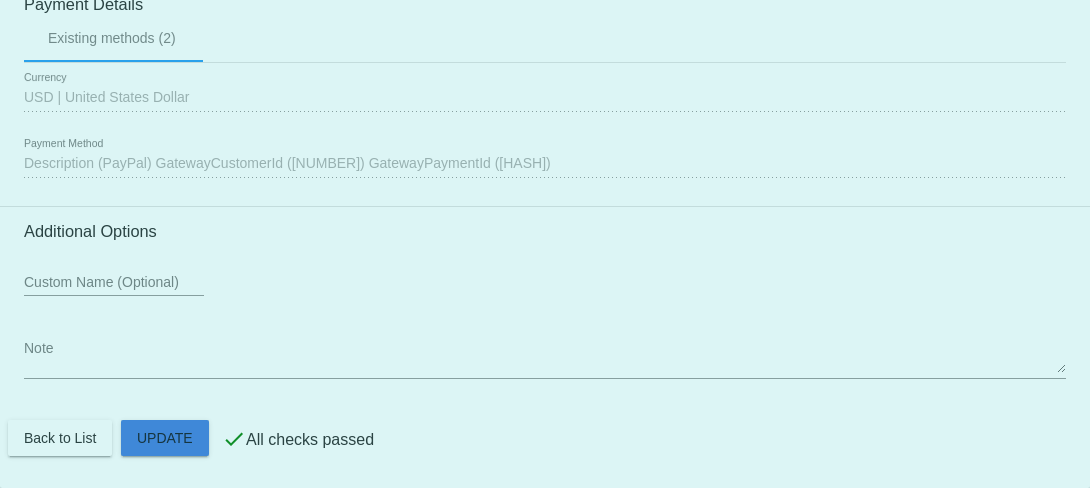click on "Customer
6140041: [FIRST] [LAST]
nicolewalter@[EXAMPLE.COM]
Customer Shipping
Enter Shipping Address Select A Saved Address (0)
[FIRST]
Shipping First Name
[LAST]
Shipping Last Name
US | USA
Shipping Country
[NUMBER] [STREET]
Shipping Street 1
Shipping Street 2
[CITY]
Shipping City
CA | California
Shipping State
[POSTAL CODE]
Shipping Postcode
Scheduled Order Details
Frequency:
Every 6 weeks
Active
Status
1" 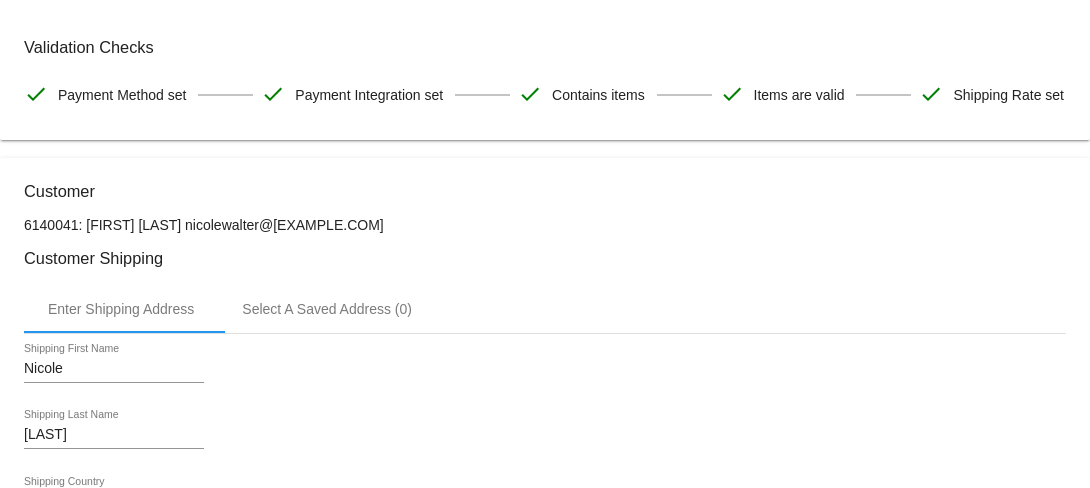 scroll, scrollTop: 0, scrollLeft: 0, axis: both 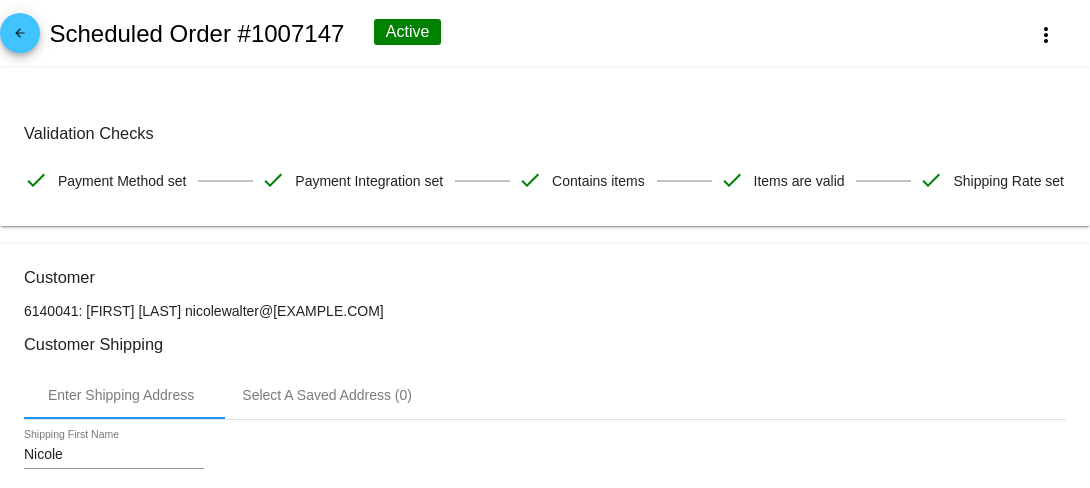 click on "arrow_back" 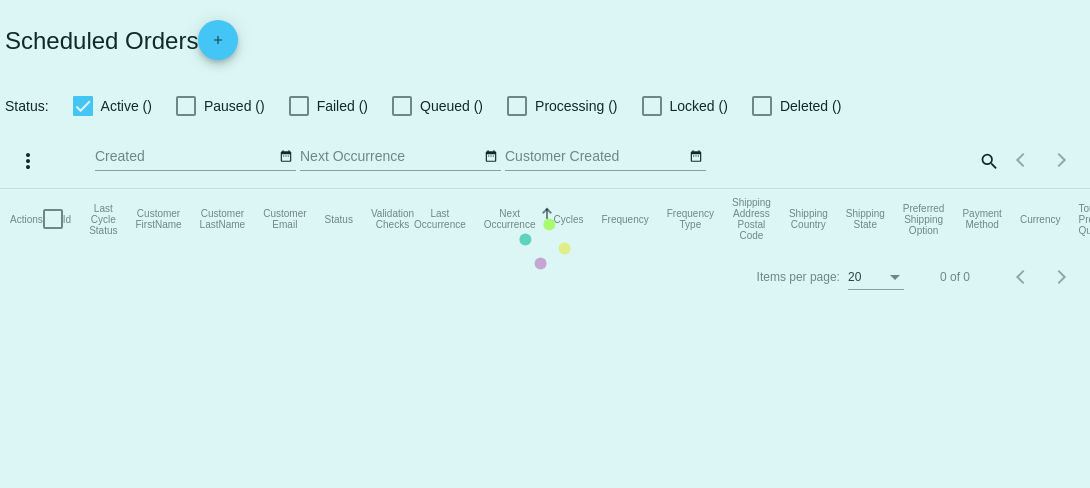 checkbox on "true" 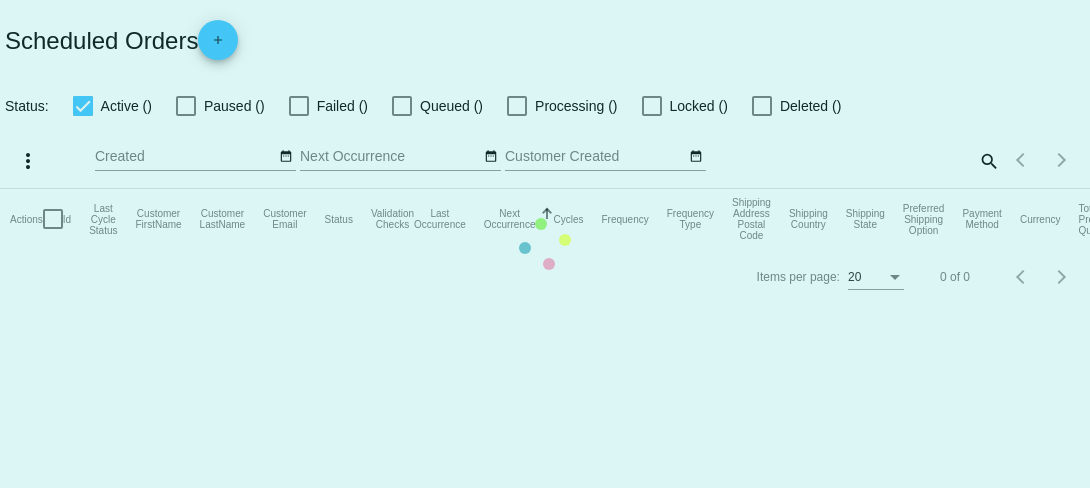 checkbox on "true" 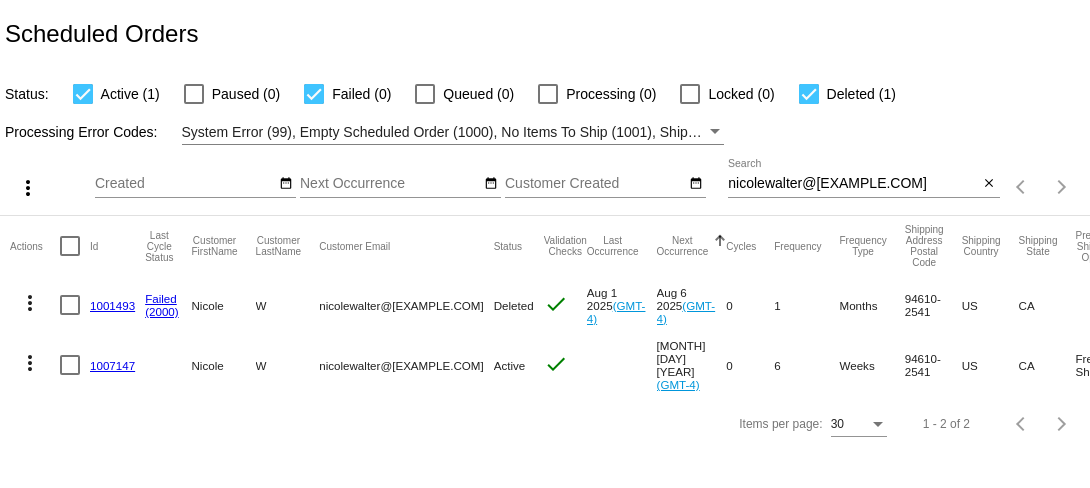 click on "nicolewalter@[EXAMPLE.COM]" at bounding box center (853, 184) 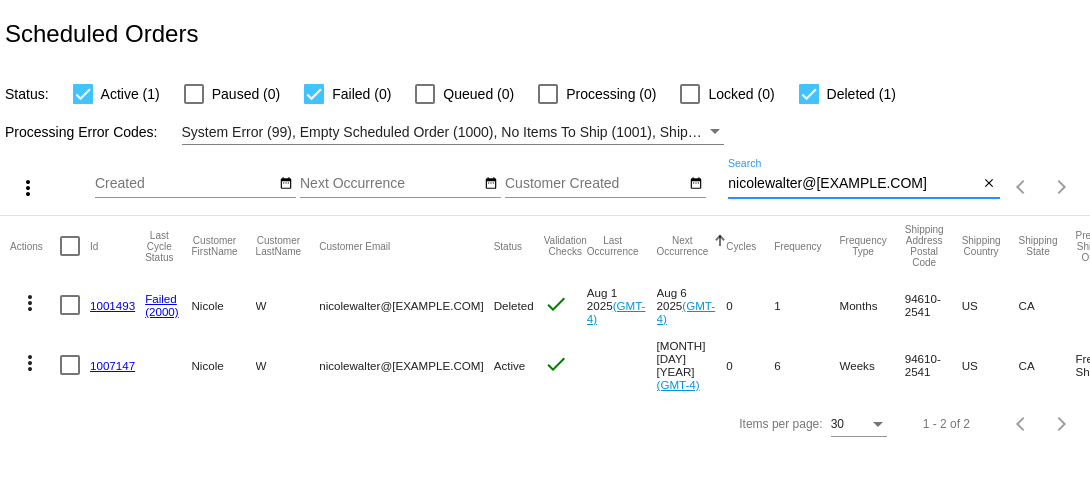 click on "nicolewalter@[EXAMPLE.COM]" at bounding box center (853, 184) 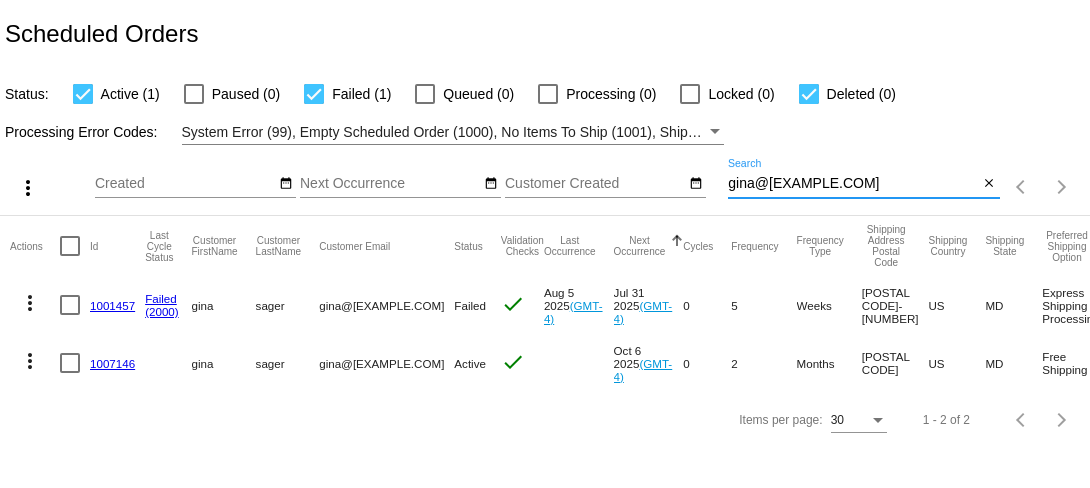 click on "more_vert" 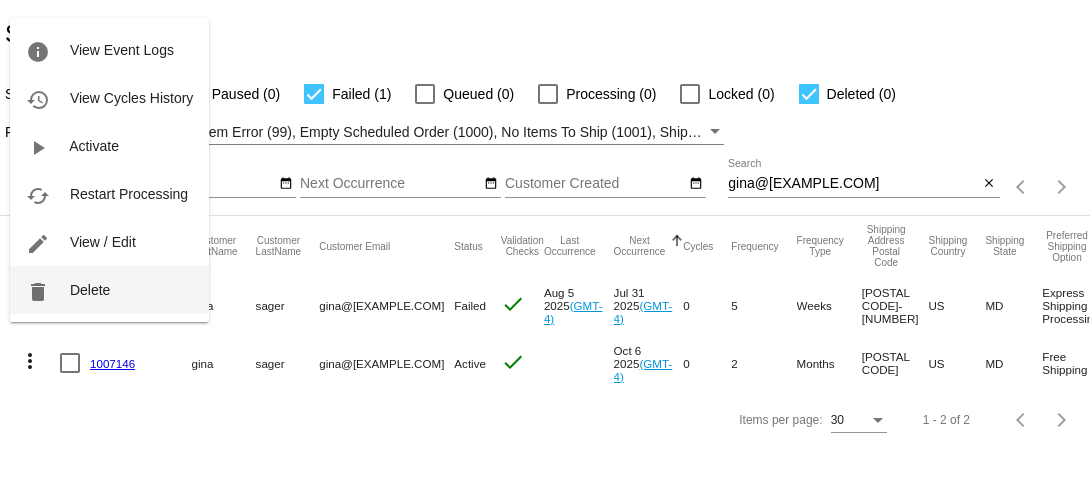 click on "delete
Delete" at bounding box center (109, 290) 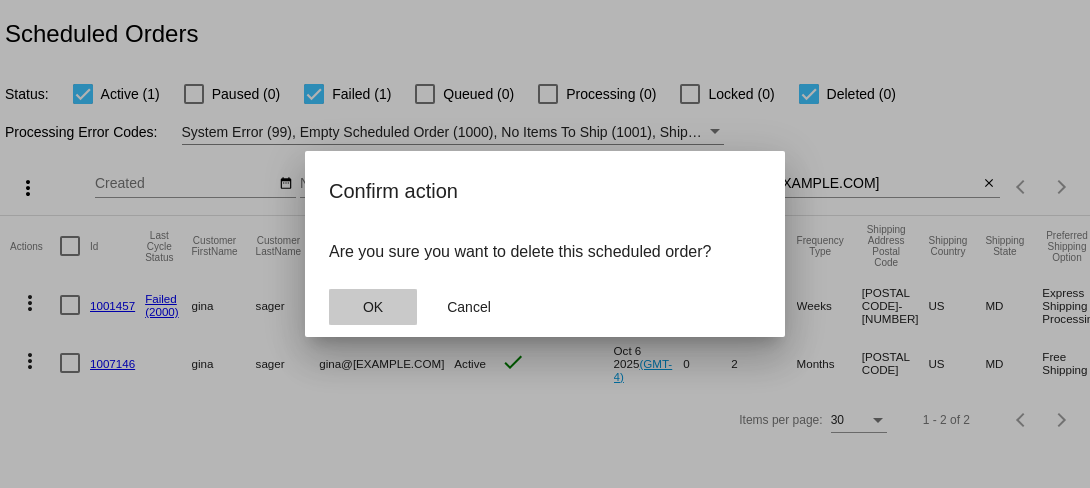 click on "OK" 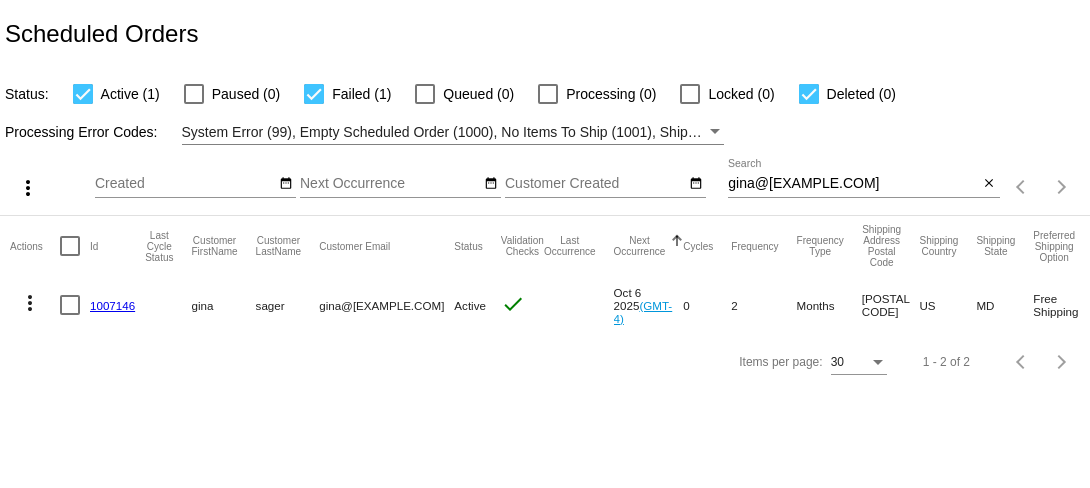 click on "gina@[EXAMPLE.COM]" at bounding box center [853, 184] 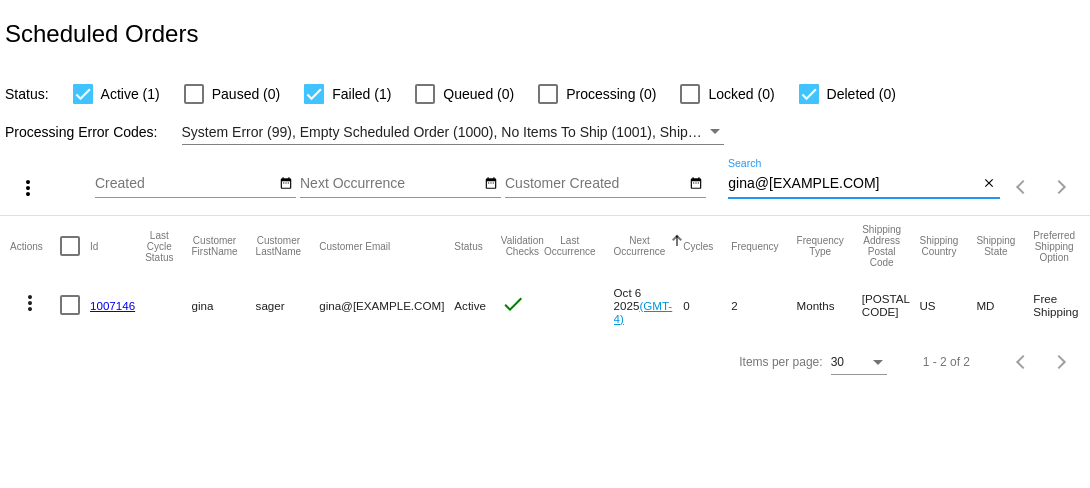 click on "gina@[EXAMPLE.COM]" at bounding box center (853, 184) 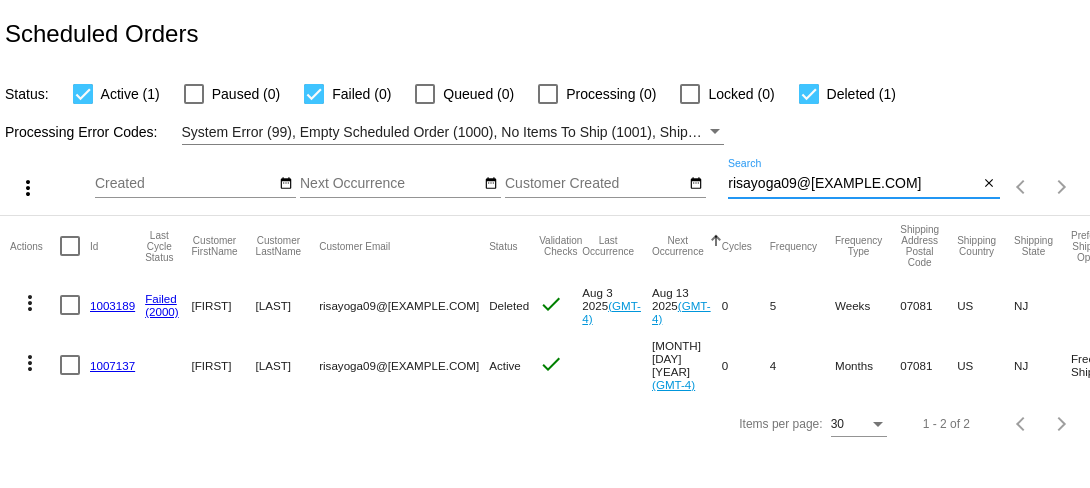 click on "risayoga09@[EXAMPLE.COM]" at bounding box center (853, 184) 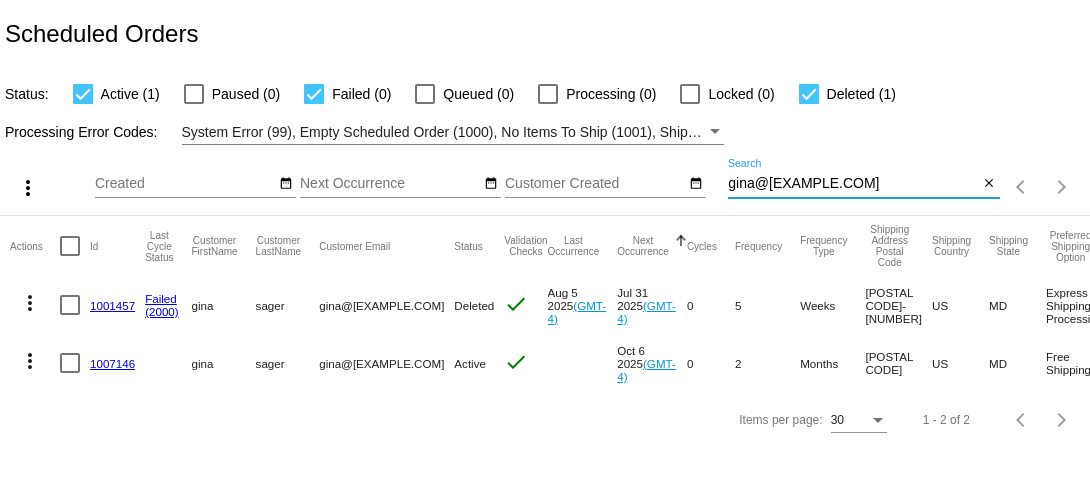 type on "gina@[EXAMPLE.COM]" 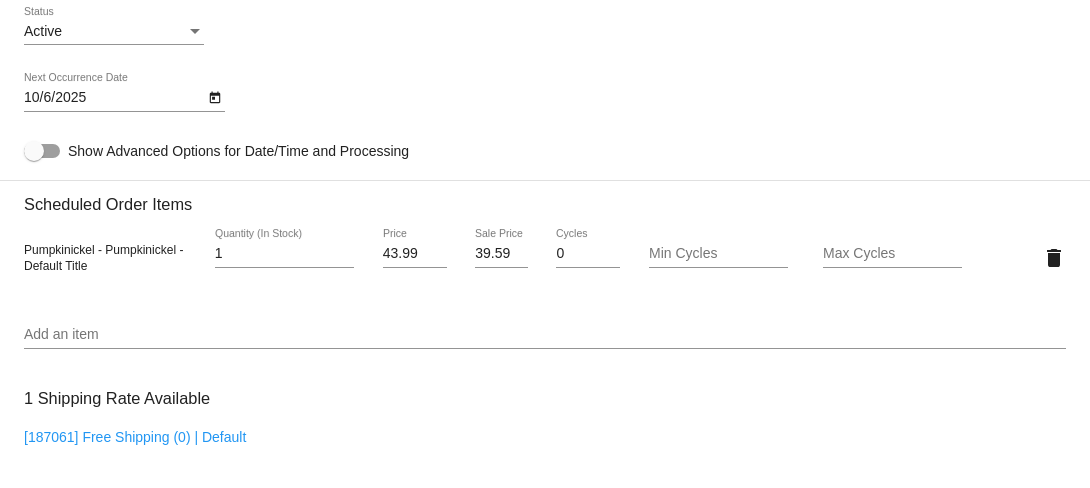 scroll, scrollTop: 1228, scrollLeft: 0, axis: vertical 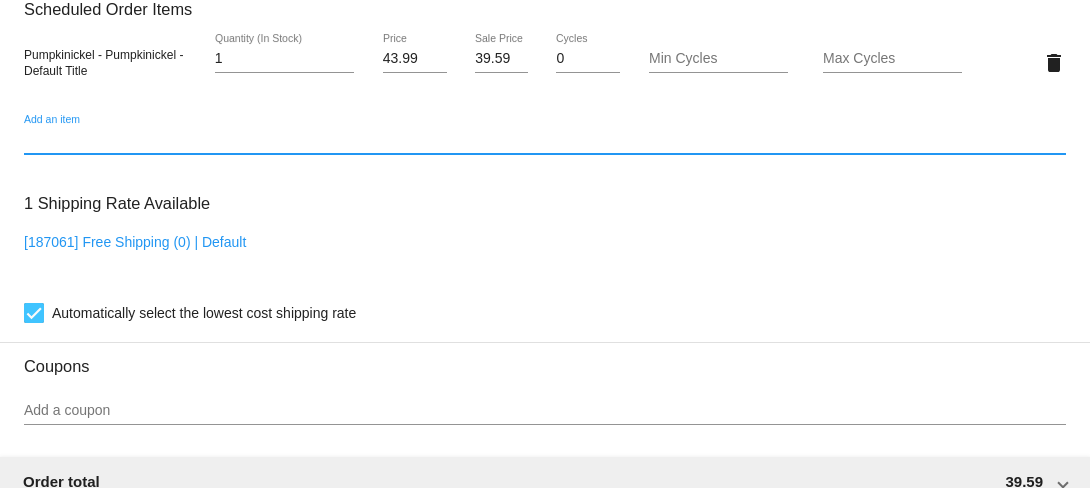 click on "Add an item" at bounding box center [545, 140] 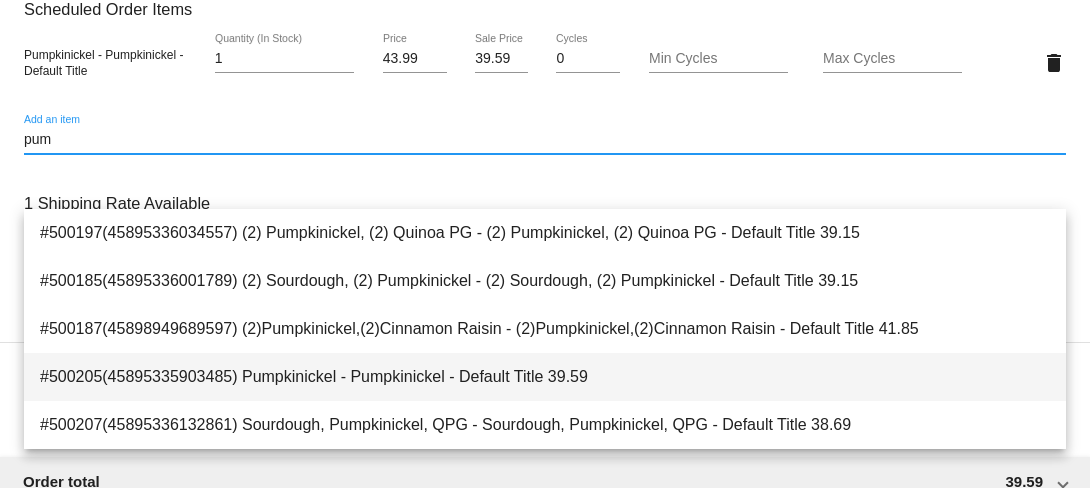 type on "pum" 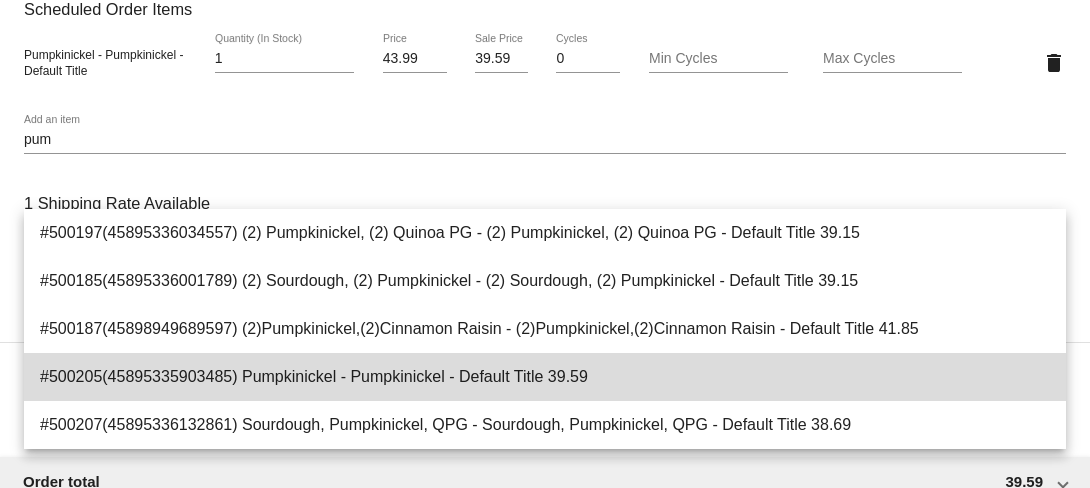 click on "#500205(45895335903485) Pumpkinickel - Pumpkinickel - Default Title 39.59" at bounding box center (545, 377) 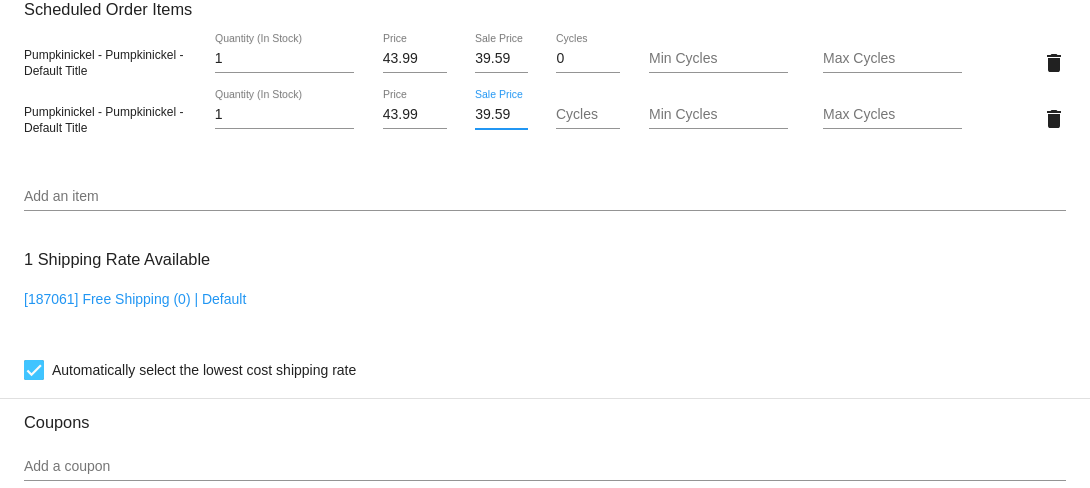 click on "39.59" at bounding box center (501, 115) 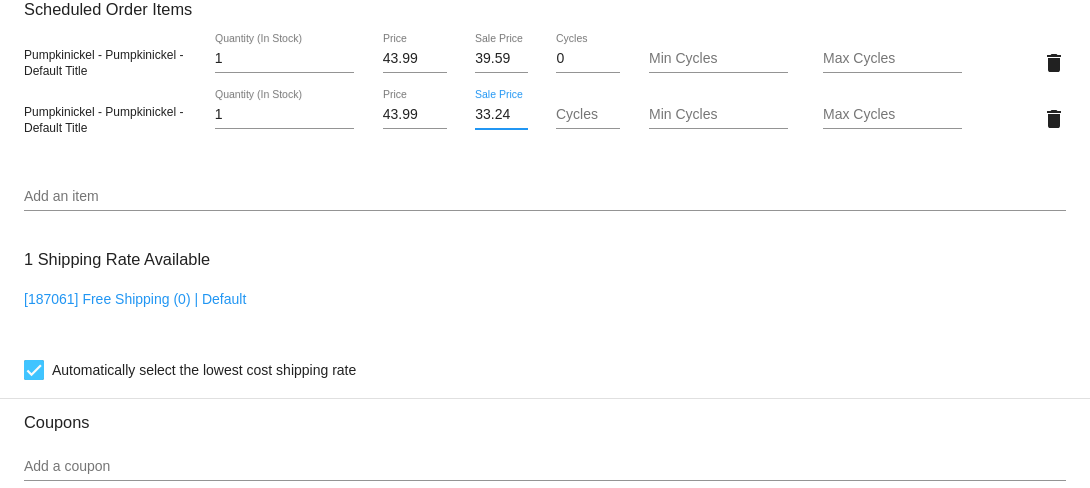 type on "33.24" 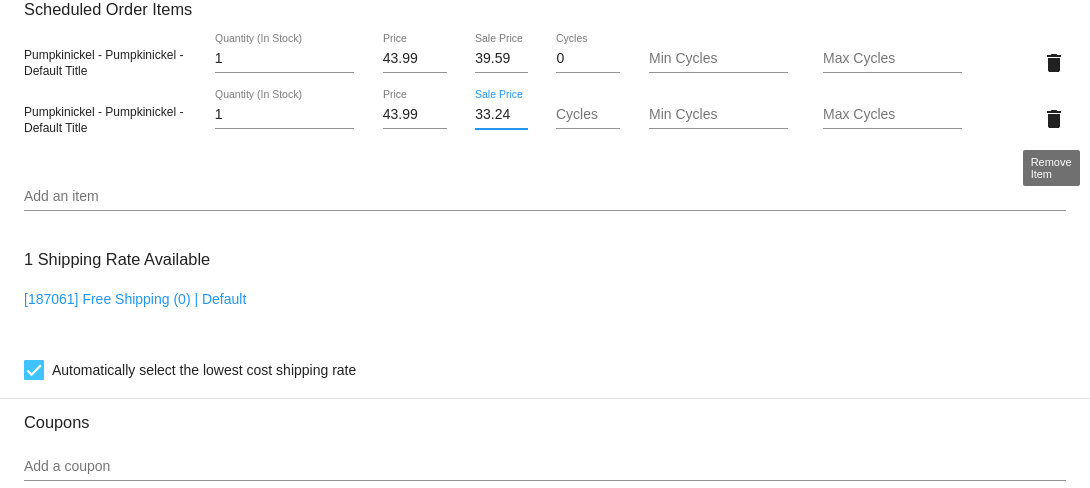 click on "Customer
6141334: [FIRST] [LAST]
gina@[EXAMPLE.COM]
Customer Shipping
Enter Shipping Address Select A Saved Address (0)
[FIRST]
Shipping First Name
[LAST]
Shipping Last Name
US | USA
Shipping Country
[NUMBER] [STREET]
Shipping Street 1
Shipping Street 2
[CITY]
Shipping City
MD | Maryland
Shipping State
[POSTAL CODE]
Shipping Postcode
Scheduled Order Details
Frequency:
Every 2 months
Active
Status" 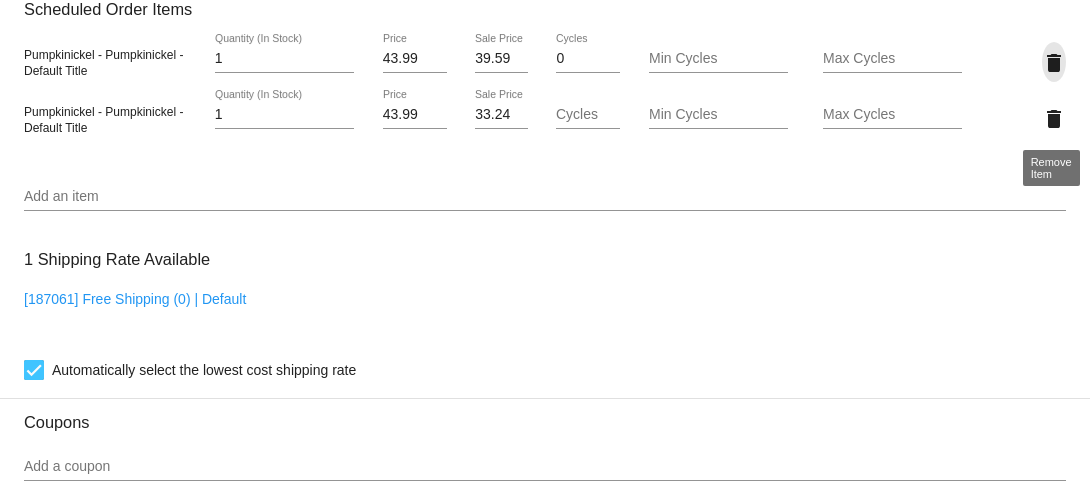 click on "delete" 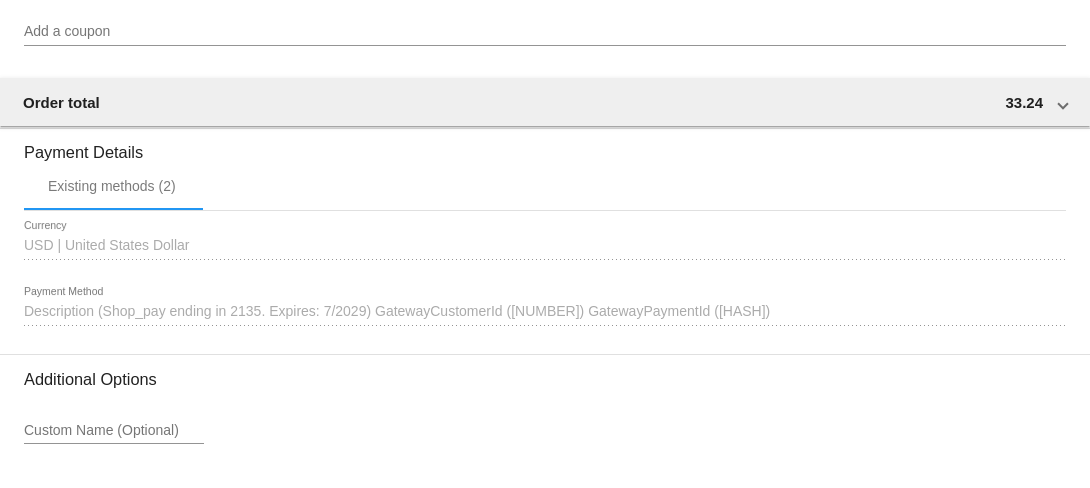 scroll, scrollTop: 1814, scrollLeft: 0, axis: vertical 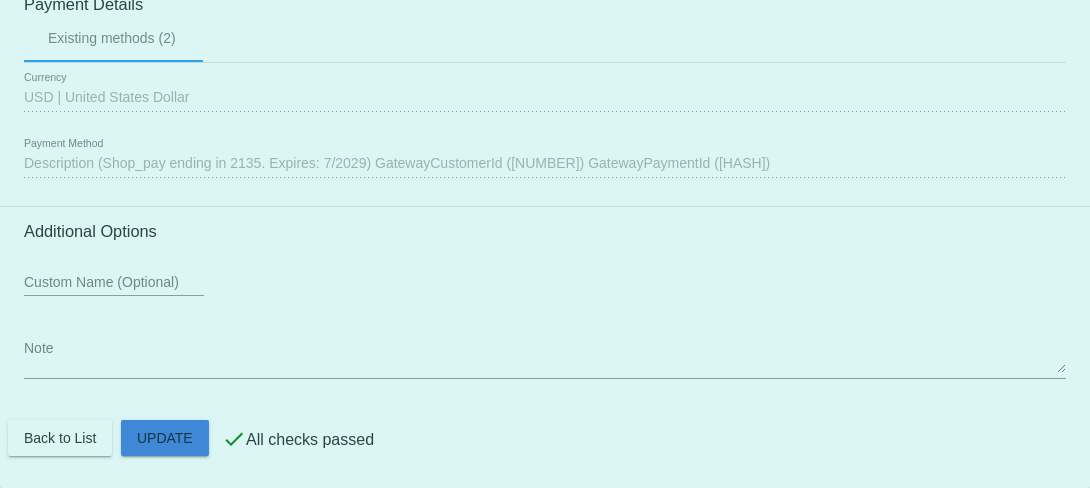 click on "Customer
6141334: [FIRST] [LAST]
gina@[EXAMPLE.COM]
Customer Shipping
Enter Shipping Address Select A Saved Address (0)
[FIRST]
Shipping First Name
[LAST]
Shipping Last Name
US | USA
Shipping Country
[NUMBER] [STREET]
Shipping Street 1
Shipping Street 2
[CITY]
Shipping City
MD | Maryland
Shipping State
[POSTAL CODE]
Shipping Postcode
Scheduled Order Details
Frequency:
Every 2 months
Active
Status" 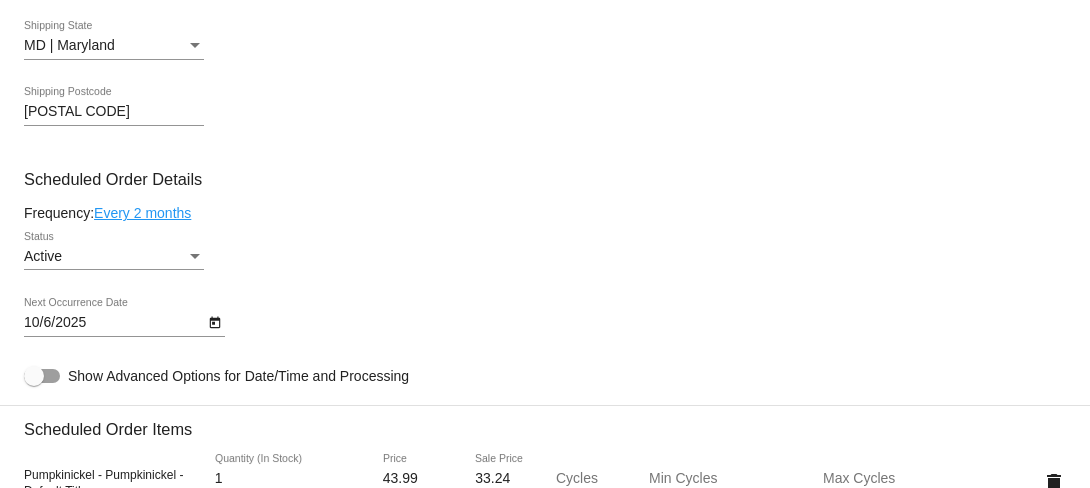 scroll, scrollTop: 778, scrollLeft: 0, axis: vertical 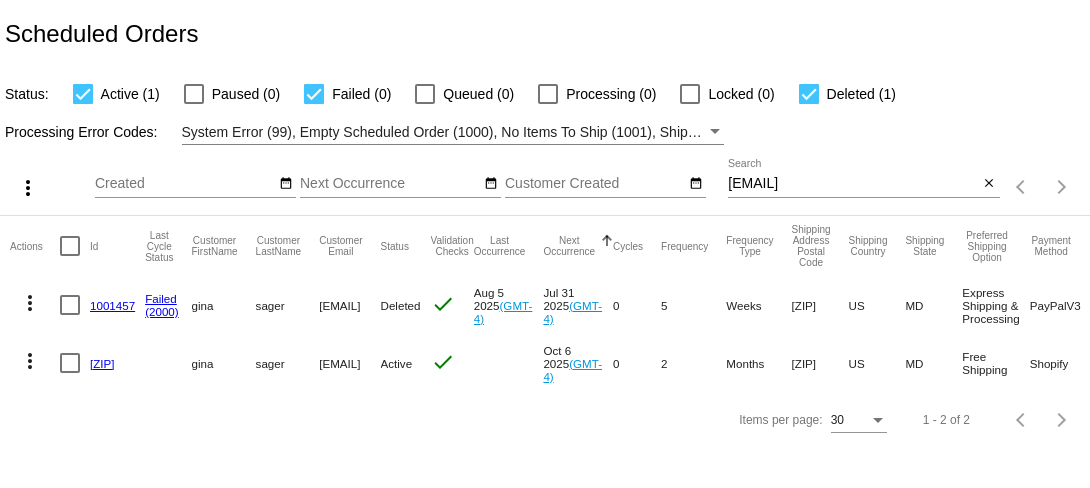 click on "[EMAIL]
Search" 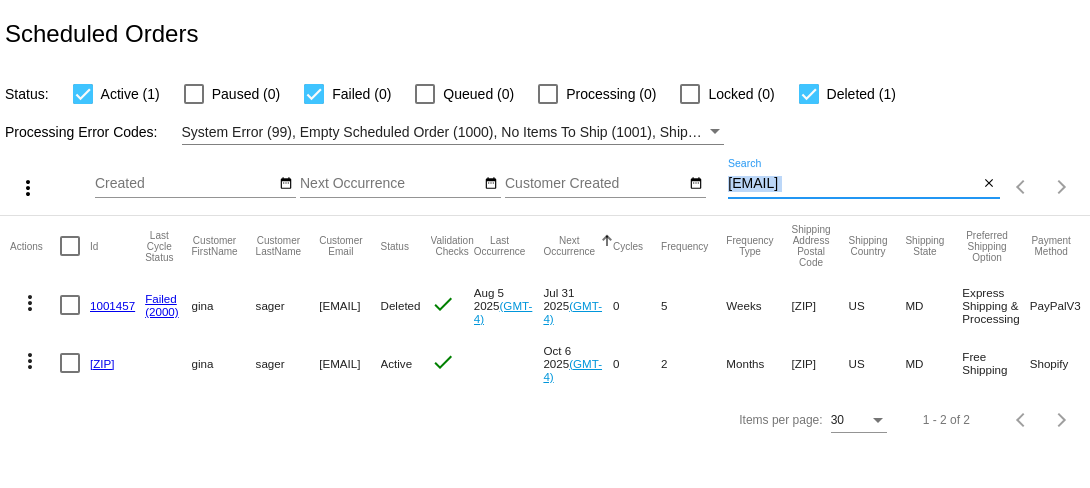 click on "gina@ginasager.com
Search" 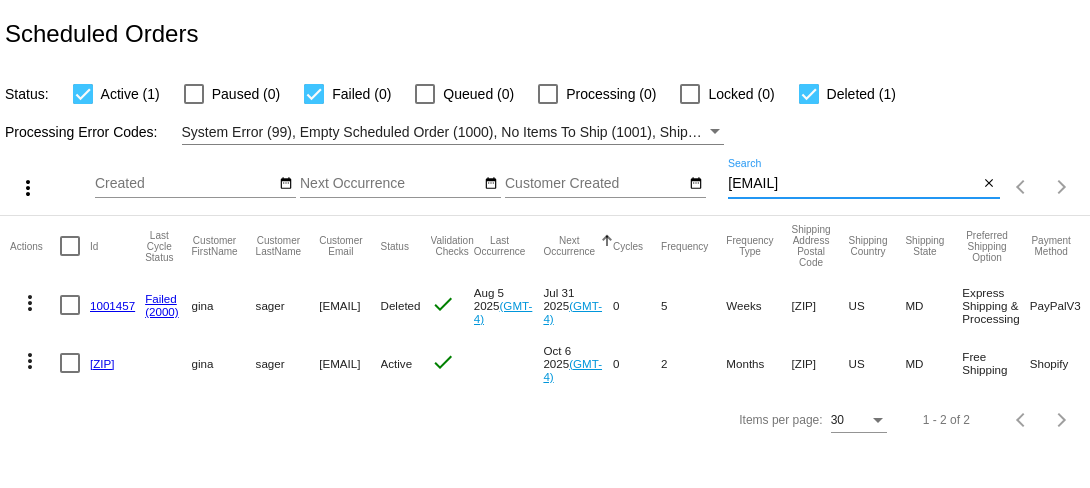 click on "gina@ginasager.com
Search" 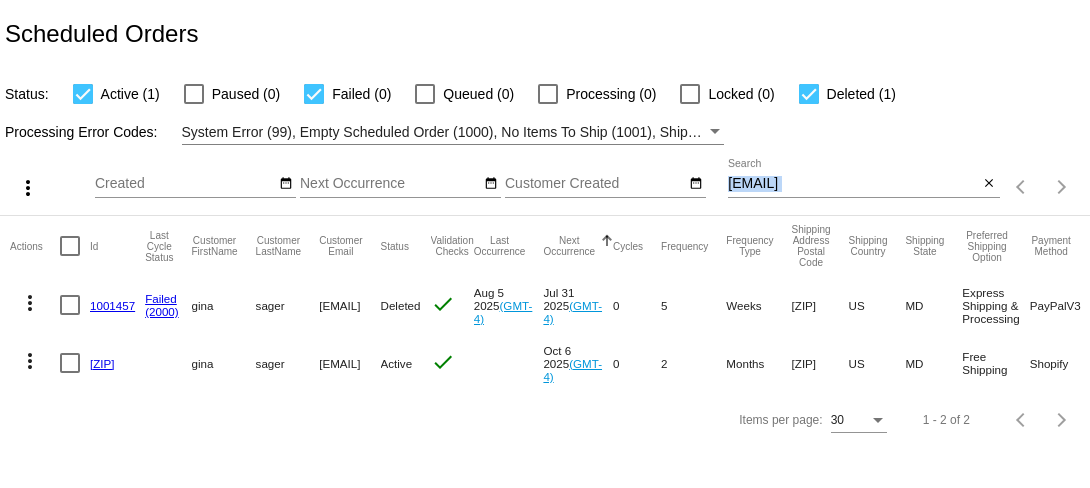 click on "gina@ginasager.com
Search" 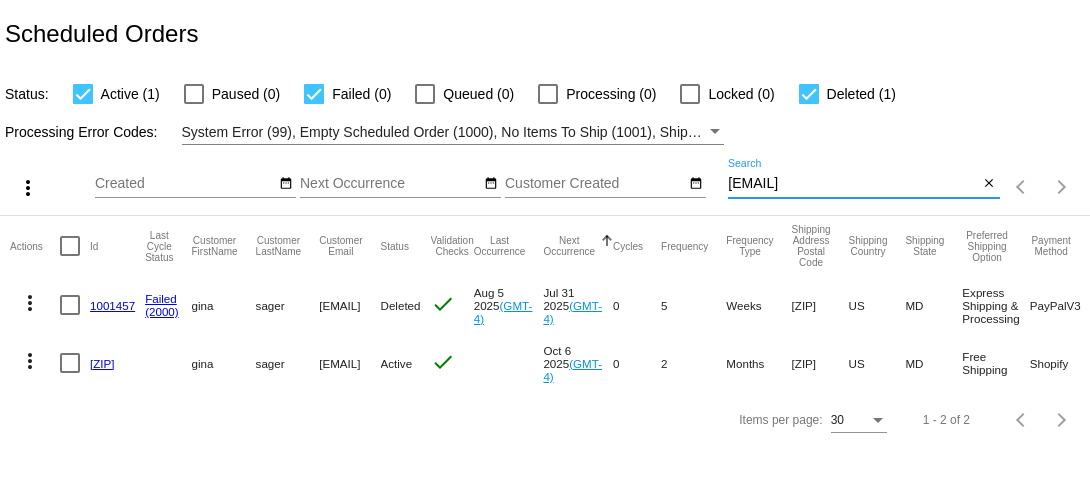 click on "gina@[EXAMPLE.COM]" at bounding box center [853, 184] 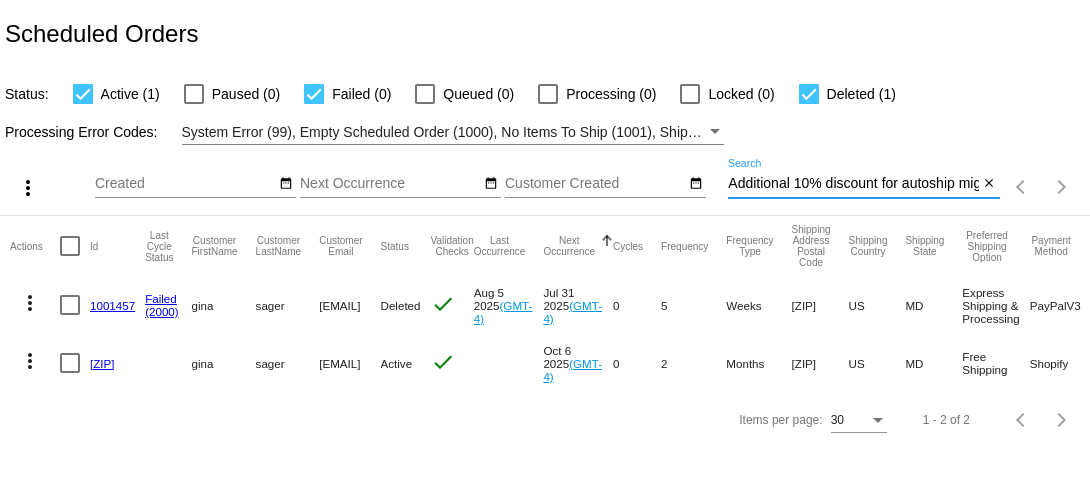 scroll, scrollTop: 0, scrollLeft: 66, axis: horizontal 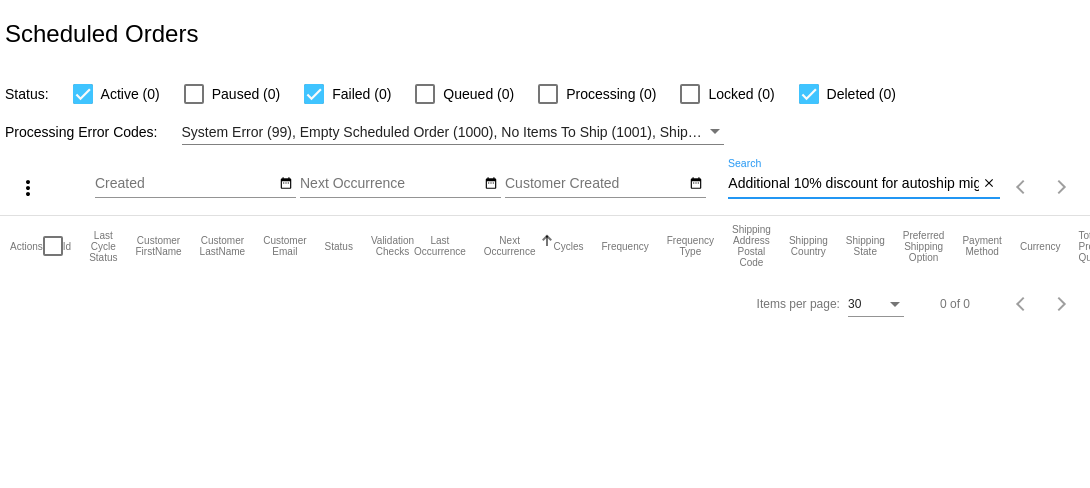 click on "Additional 10% discount for autoship migration fail" at bounding box center (853, 184) 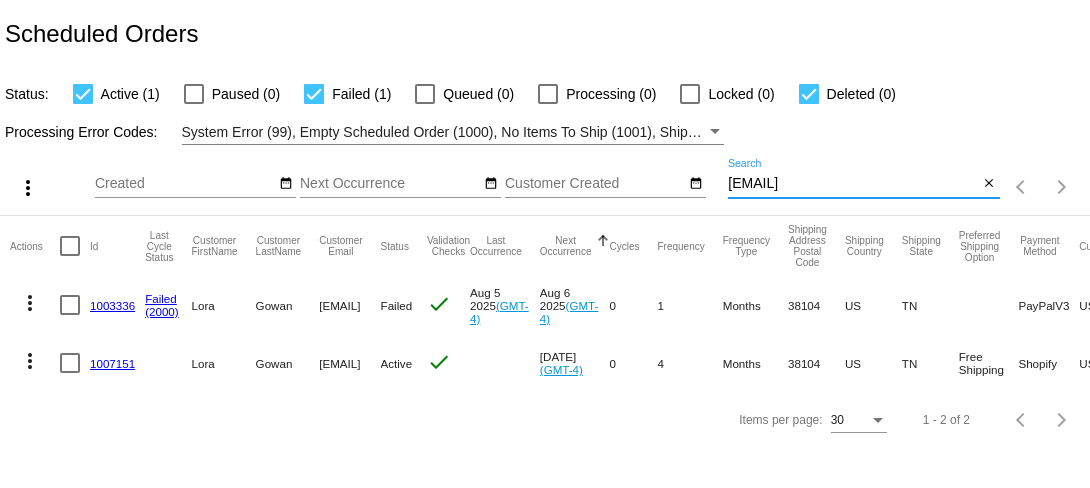 type on "loragowan@gmail.com" 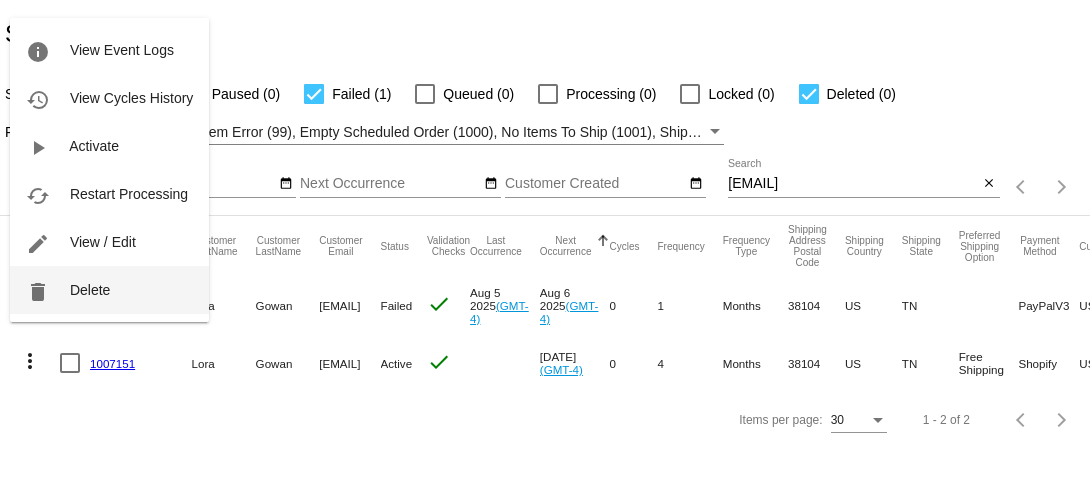 click on "delete
Delete" at bounding box center (109, 290) 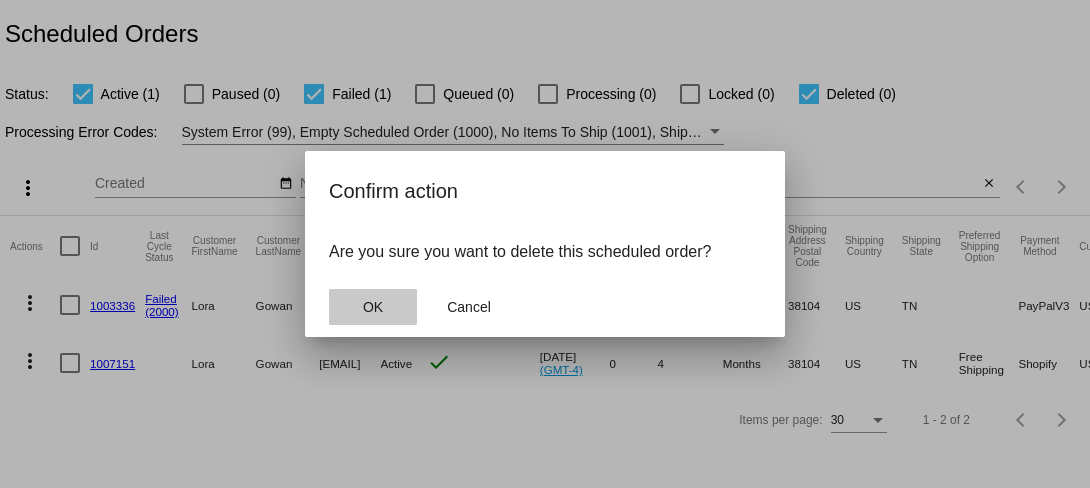 click on "OK" 